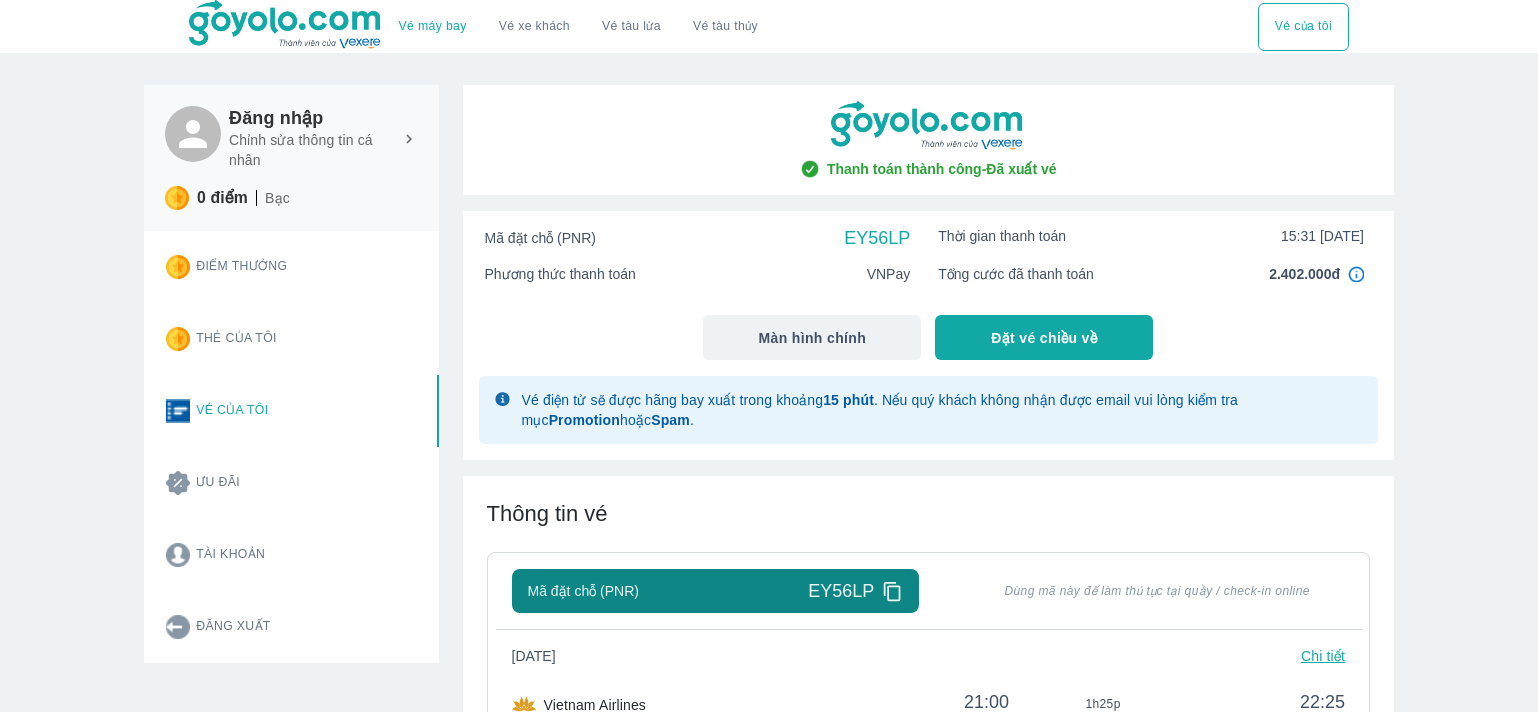 scroll, scrollTop: 0, scrollLeft: 0, axis: both 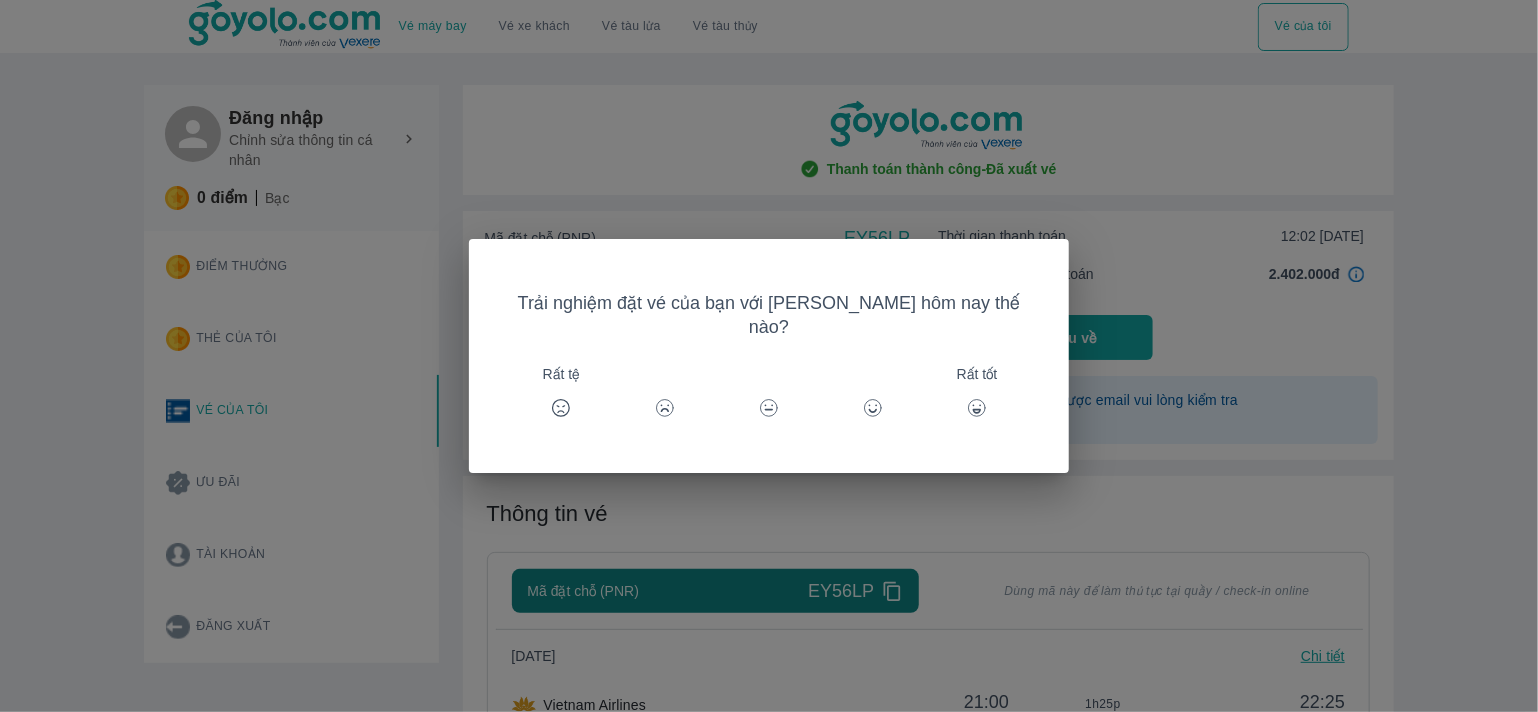 click on "Trải nghiệm đặt vé của bạn với Goyolo hôm nay thế nào? Rất tệ Rất tốt" at bounding box center (769, 356) 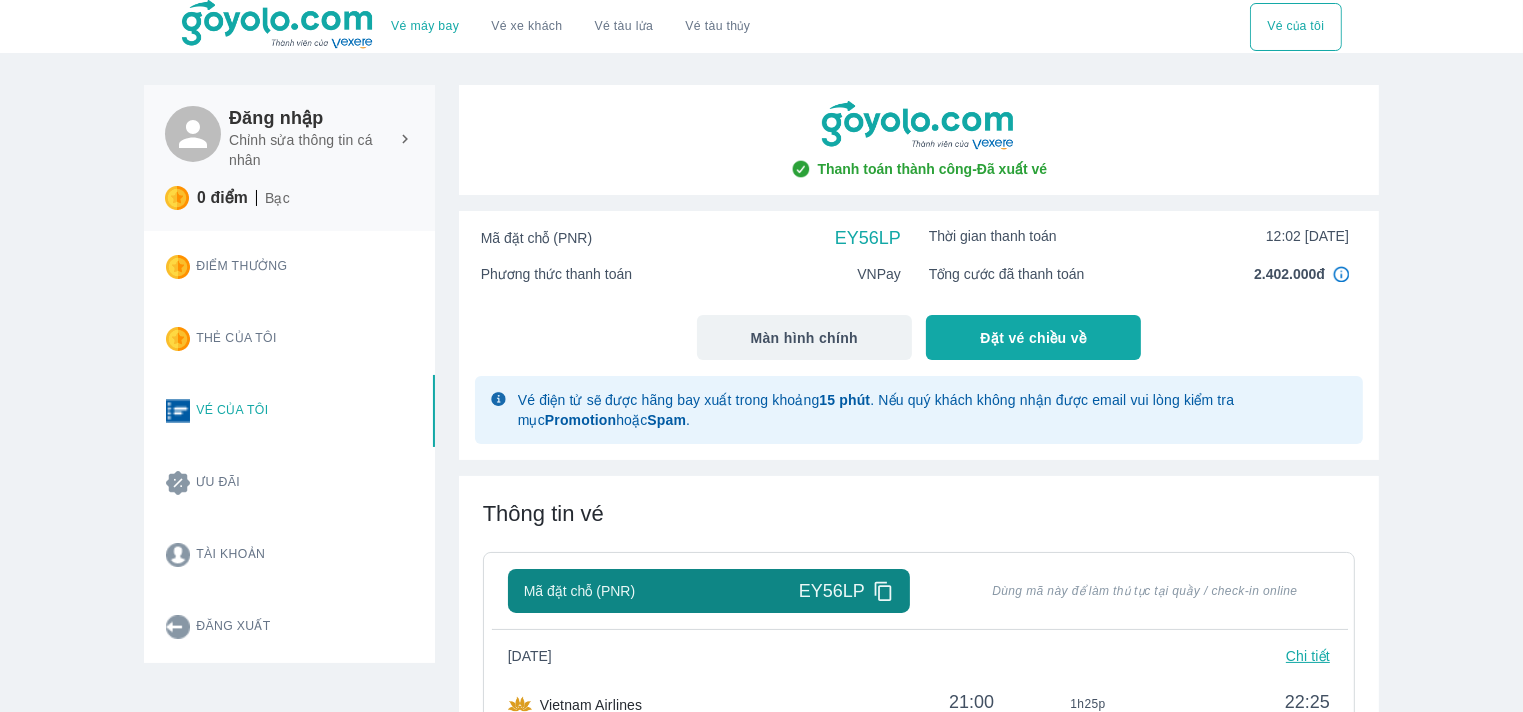 click on "Vé của tôi" at bounding box center (1295, 27) 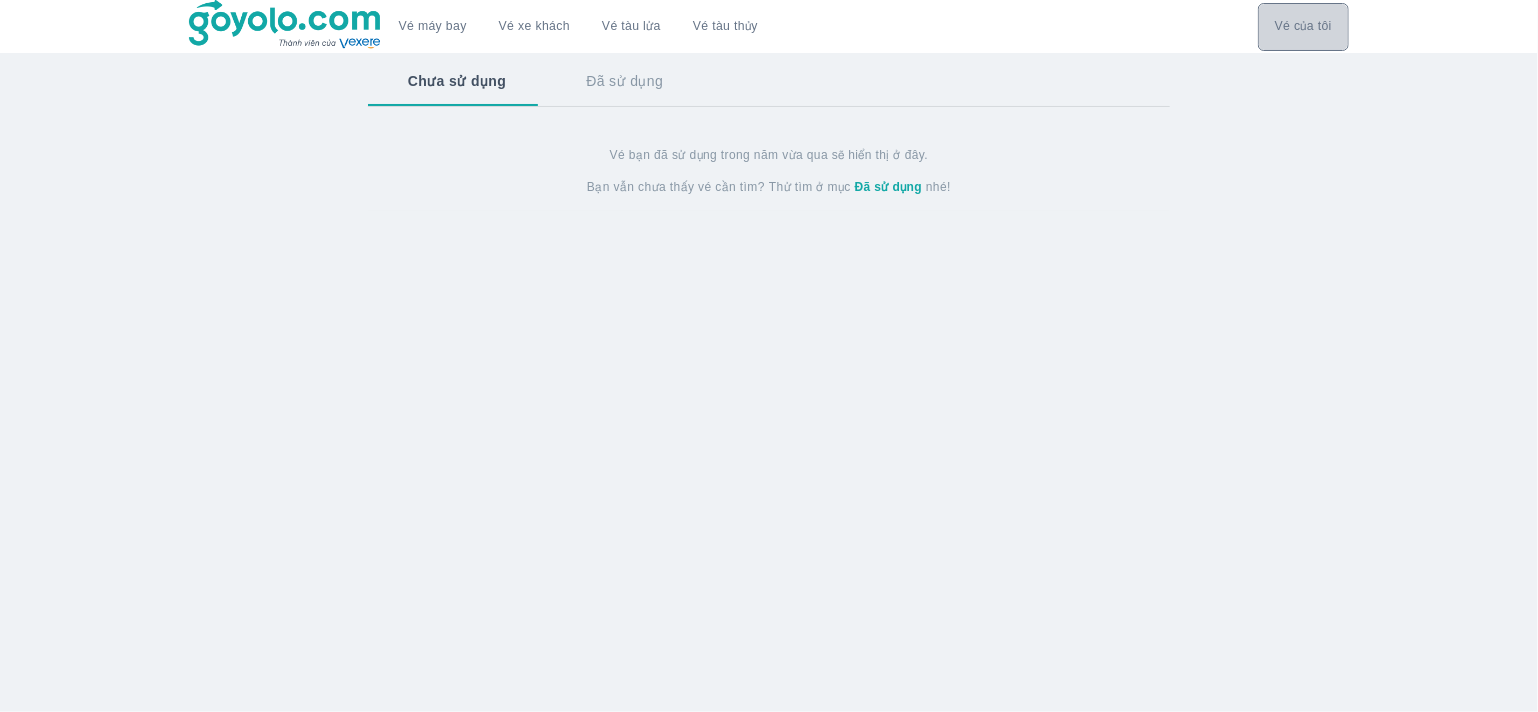 click on "Vé của tôi" at bounding box center (1303, 27) 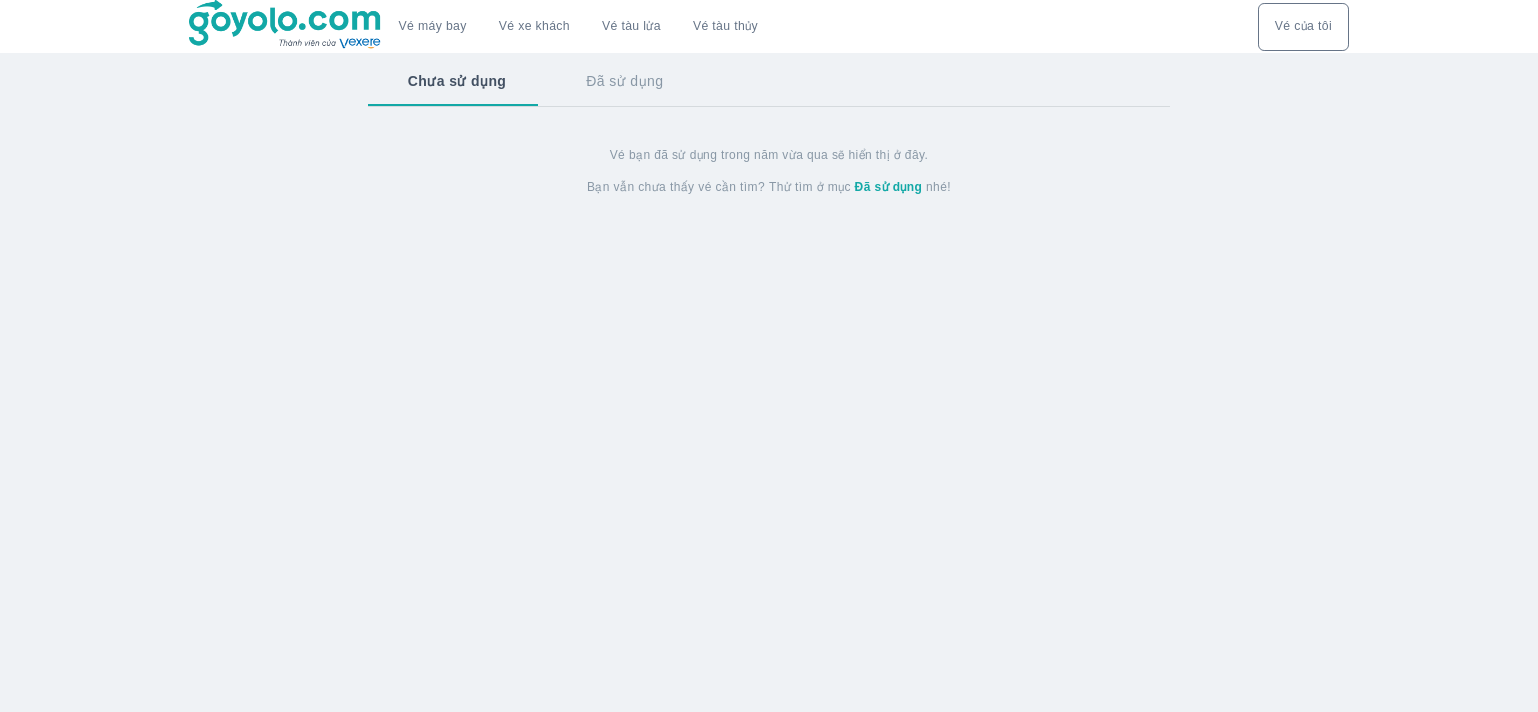 scroll, scrollTop: 0, scrollLeft: 0, axis: both 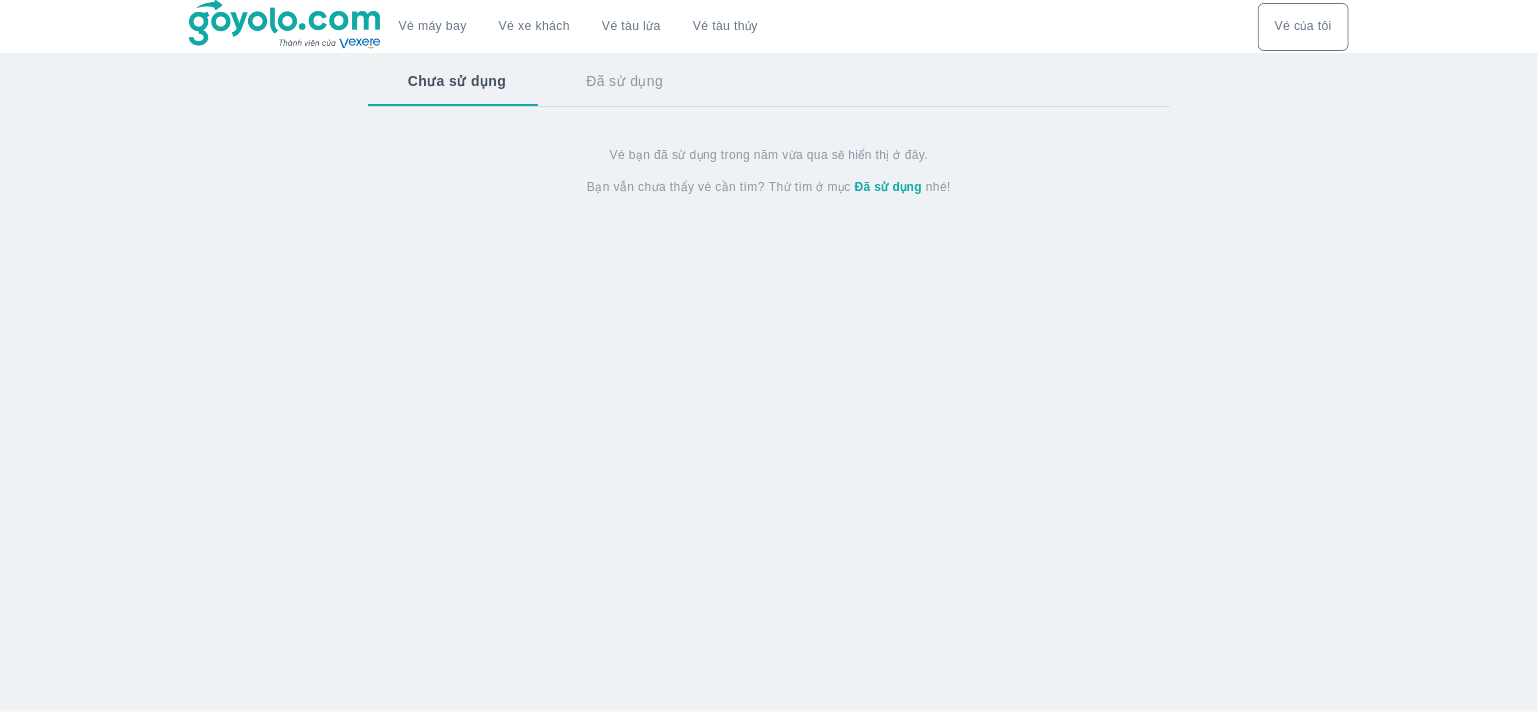 click on "Đã sử dụng" at bounding box center (889, 187) 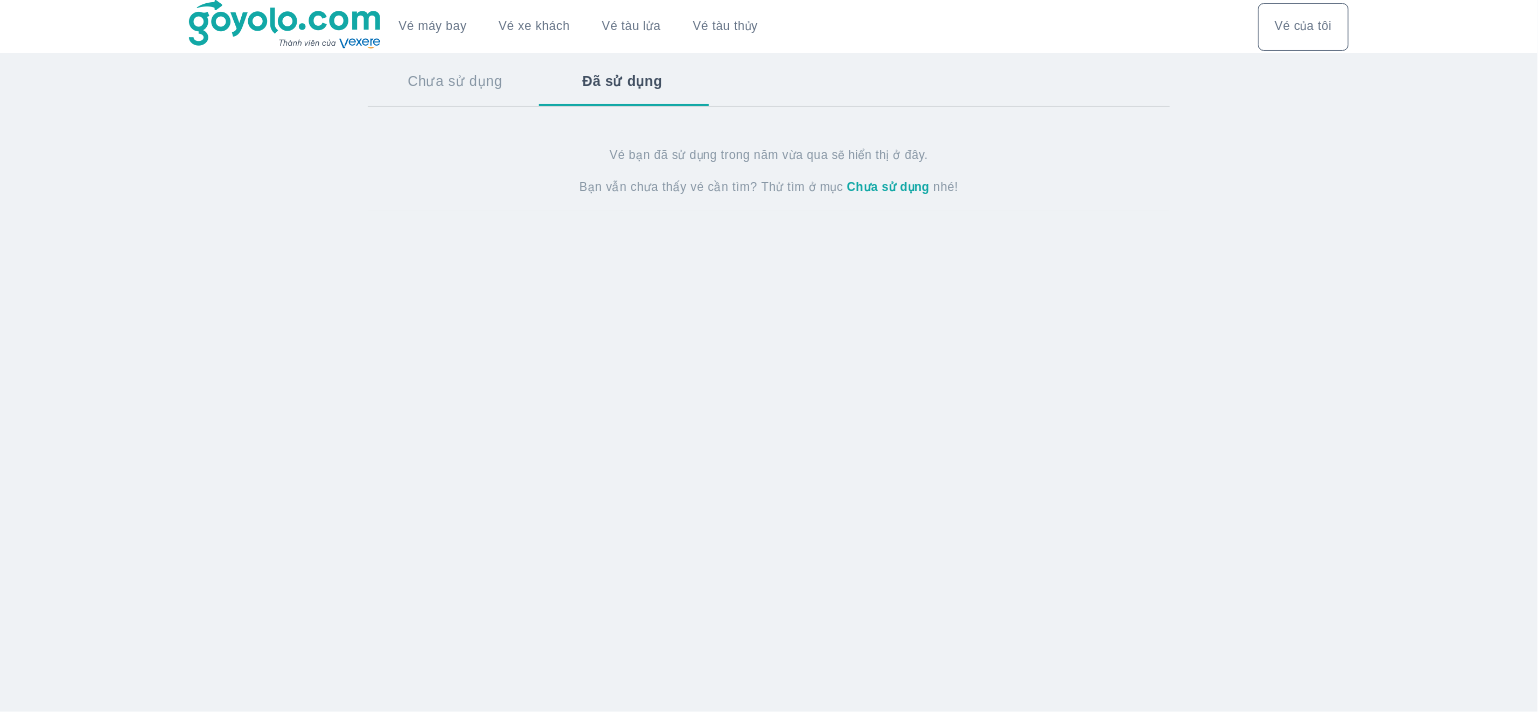 click on "Chưa sử dụng" at bounding box center (455, 81) 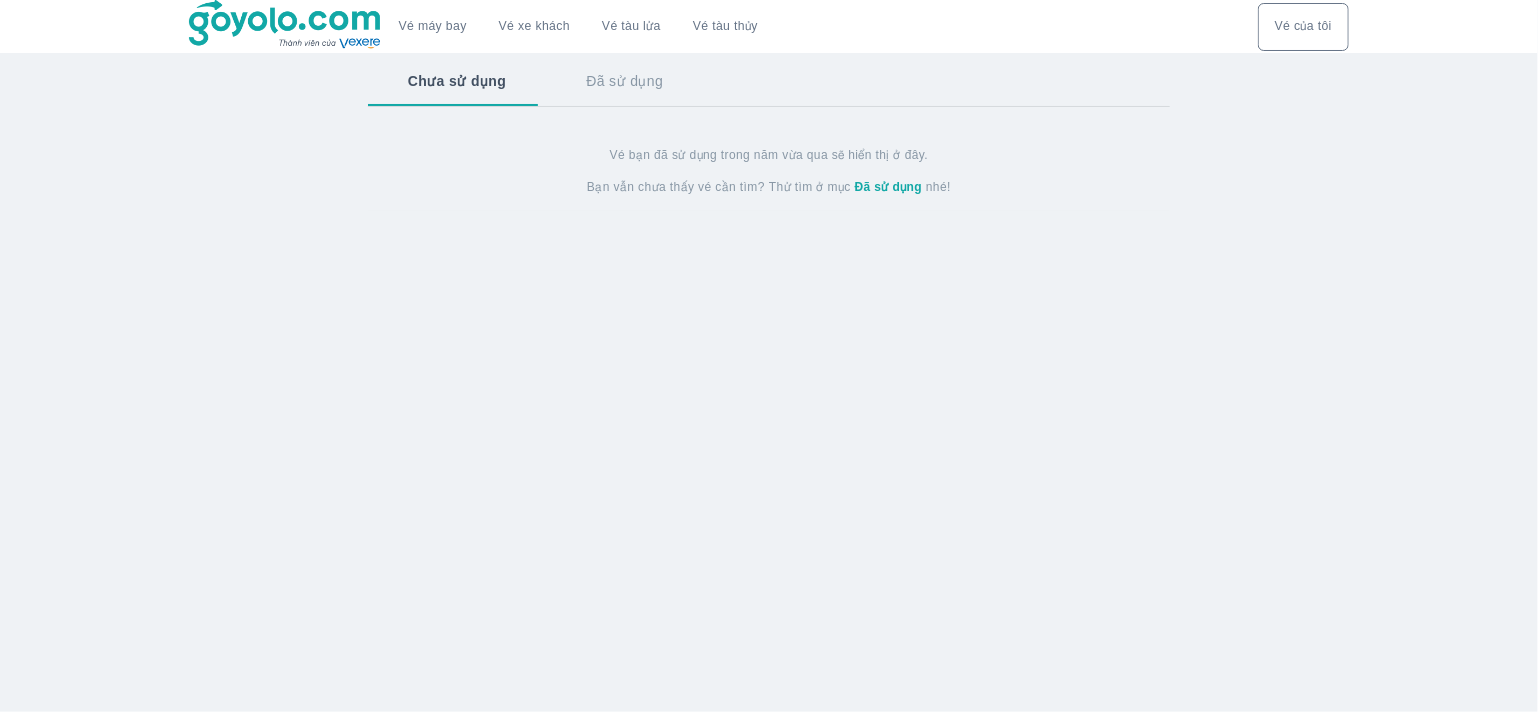 click at bounding box center [286, 25] 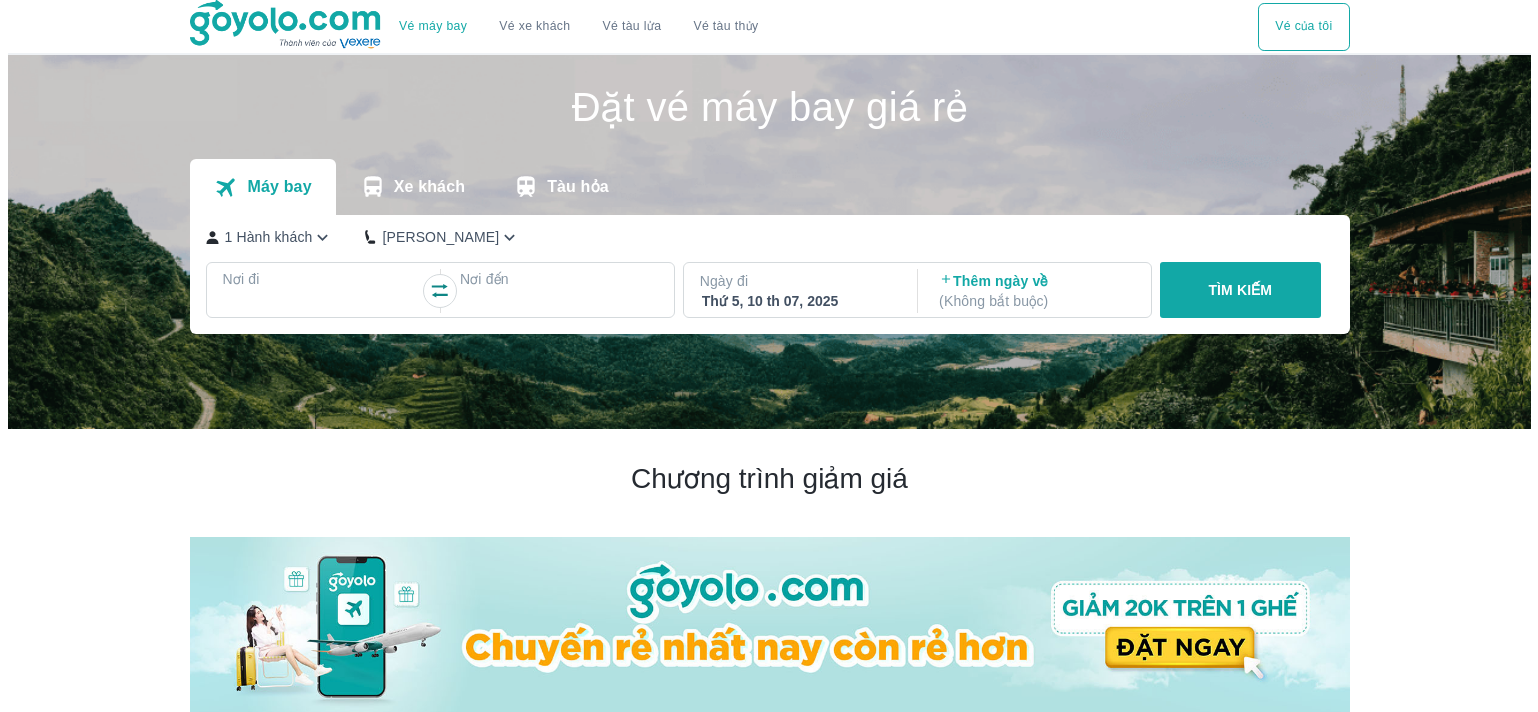 scroll, scrollTop: 0, scrollLeft: 0, axis: both 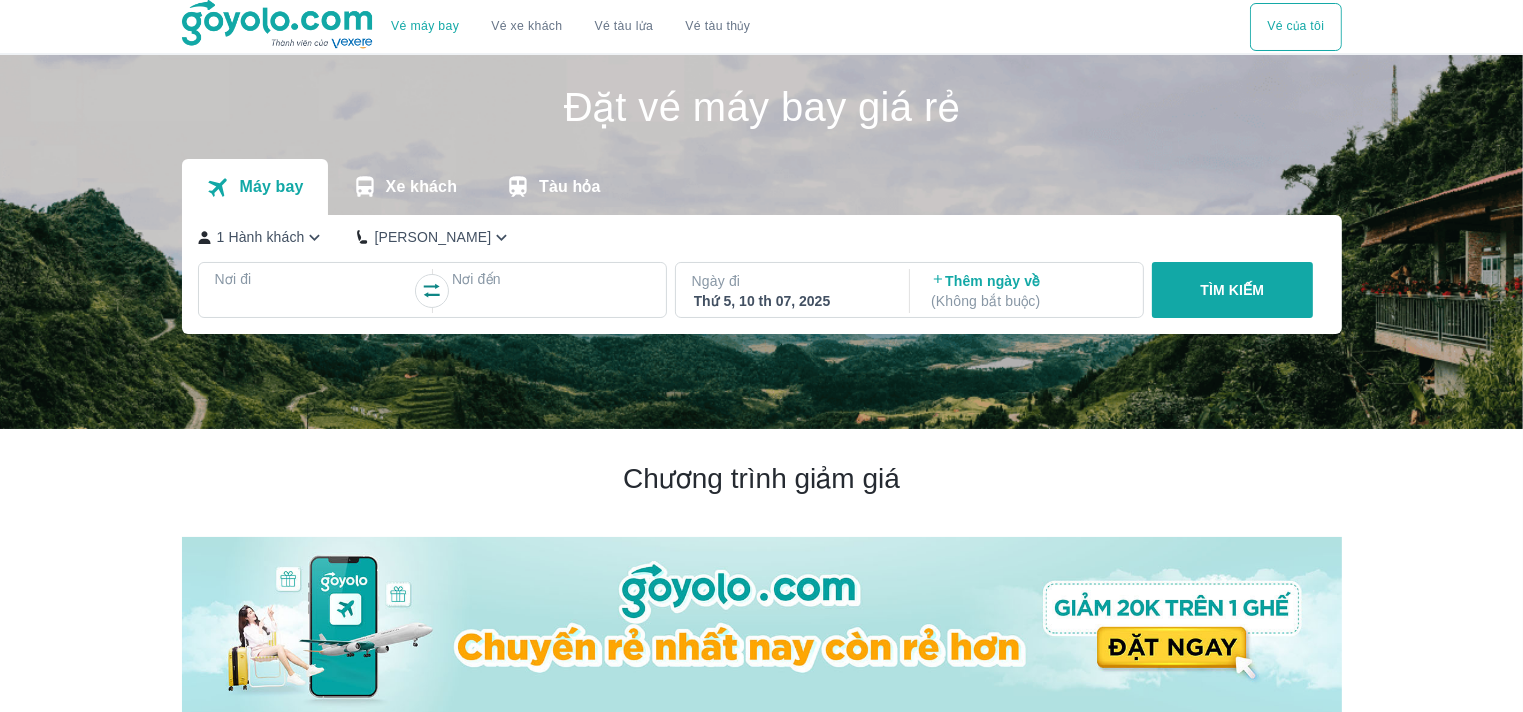 click on "Vé của tôi" at bounding box center [1295, 27] 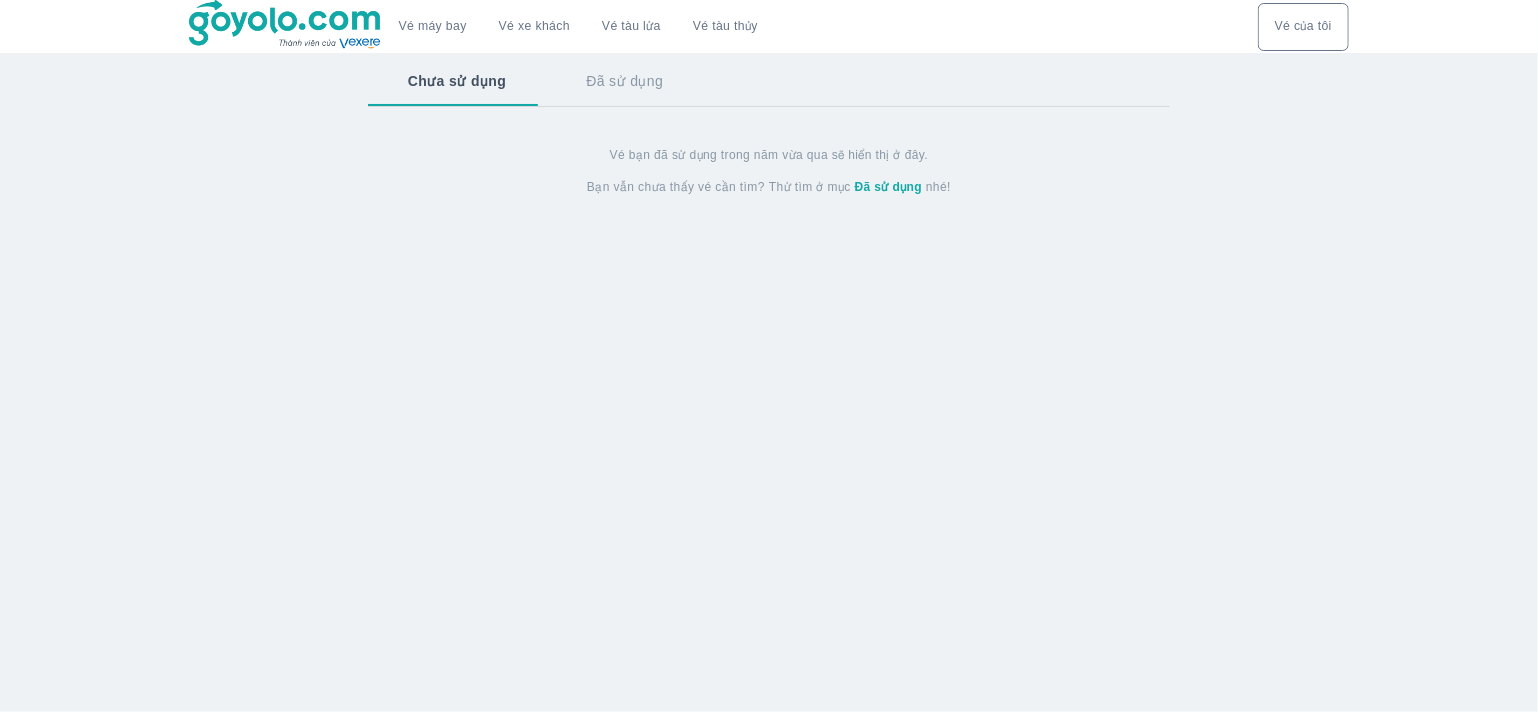 click on "Đã sử dụng" at bounding box center [624, 81] 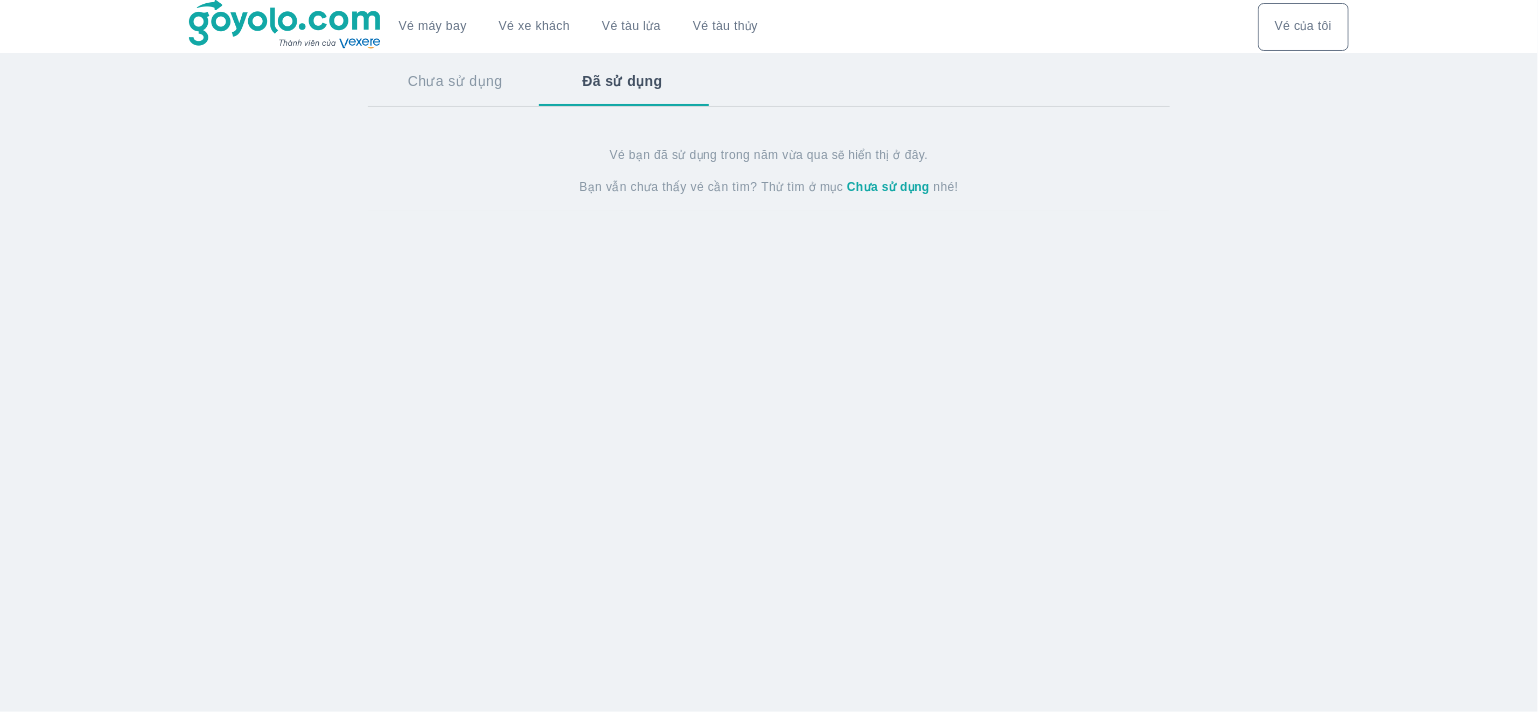 click on "Vé máy bay" at bounding box center [433, 26] 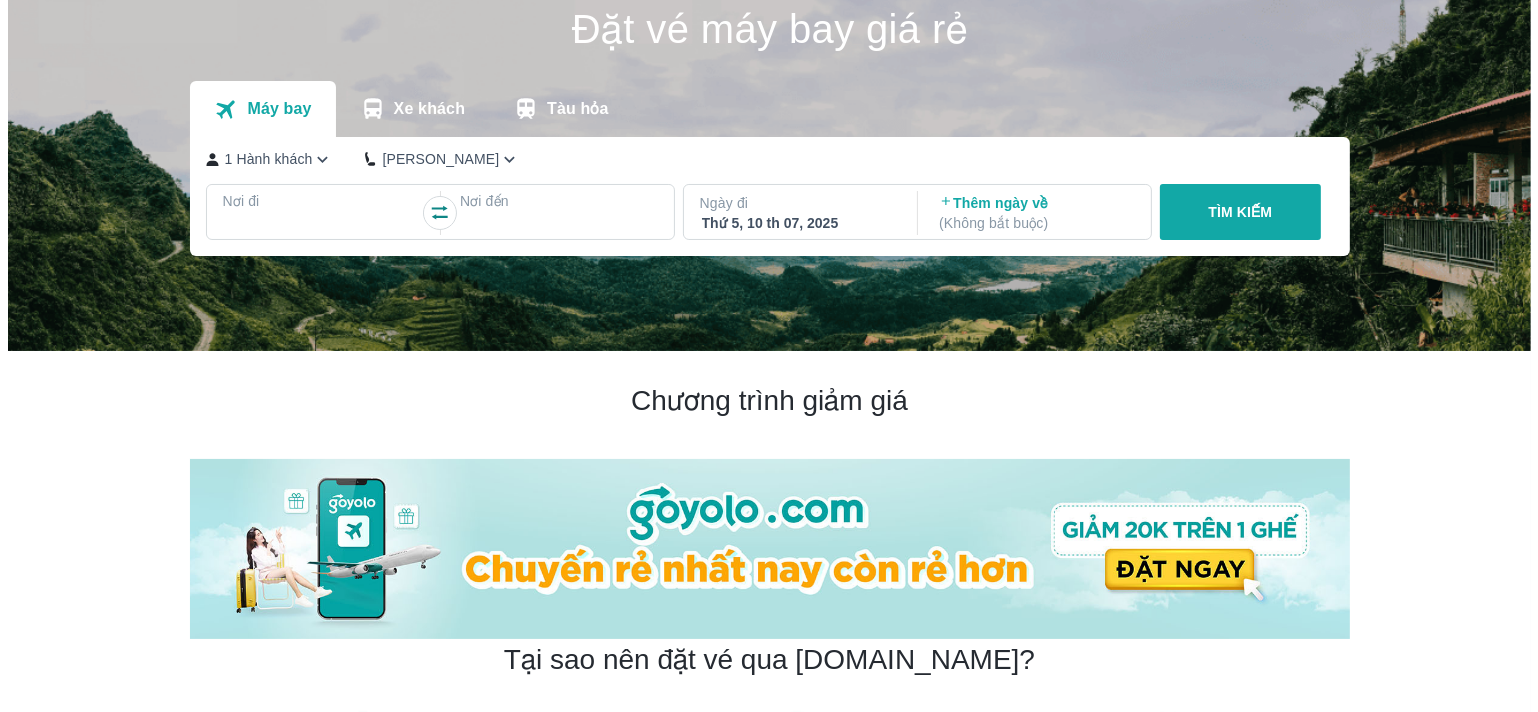 scroll, scrollTop: 0, scrollLeft: 0, axis: both 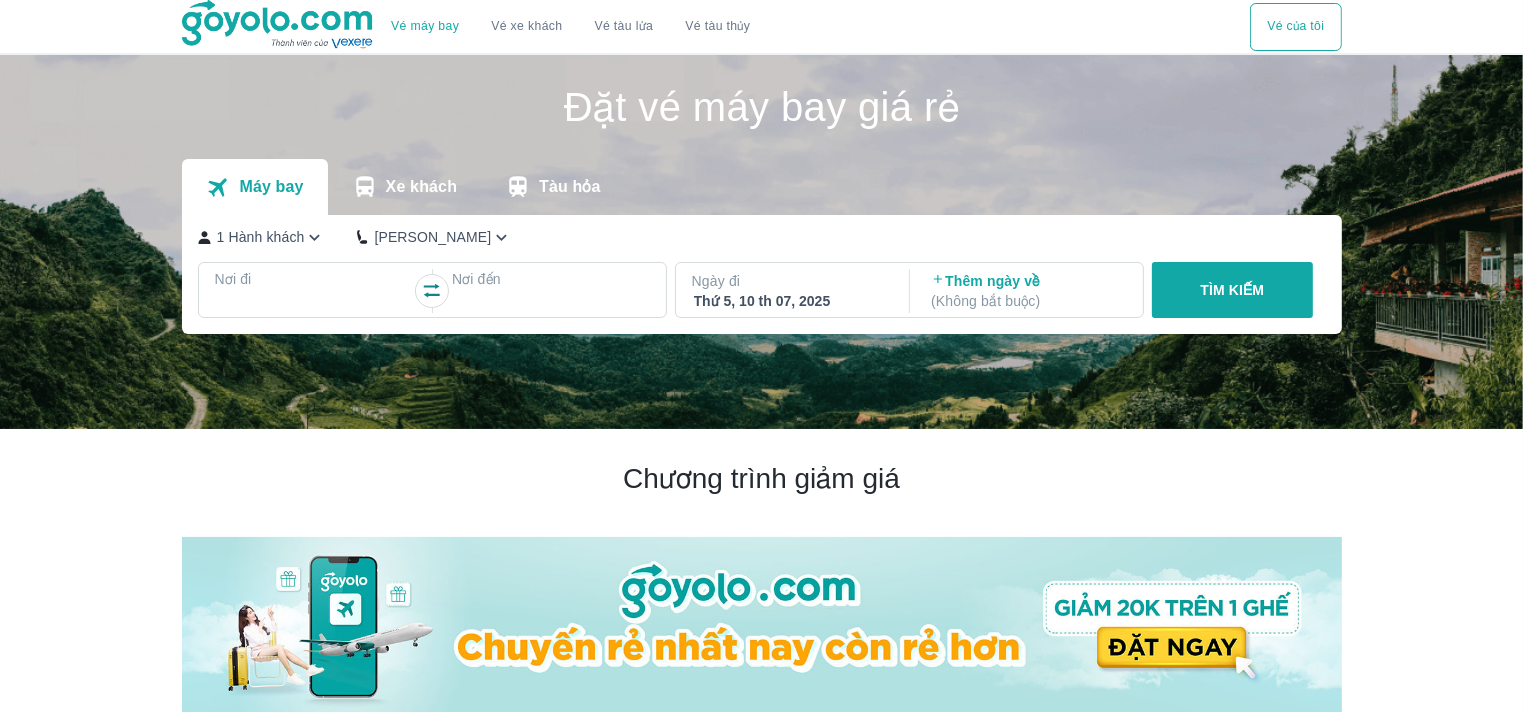 click on "Vé của tôi" at bounding box center (1295, 27) 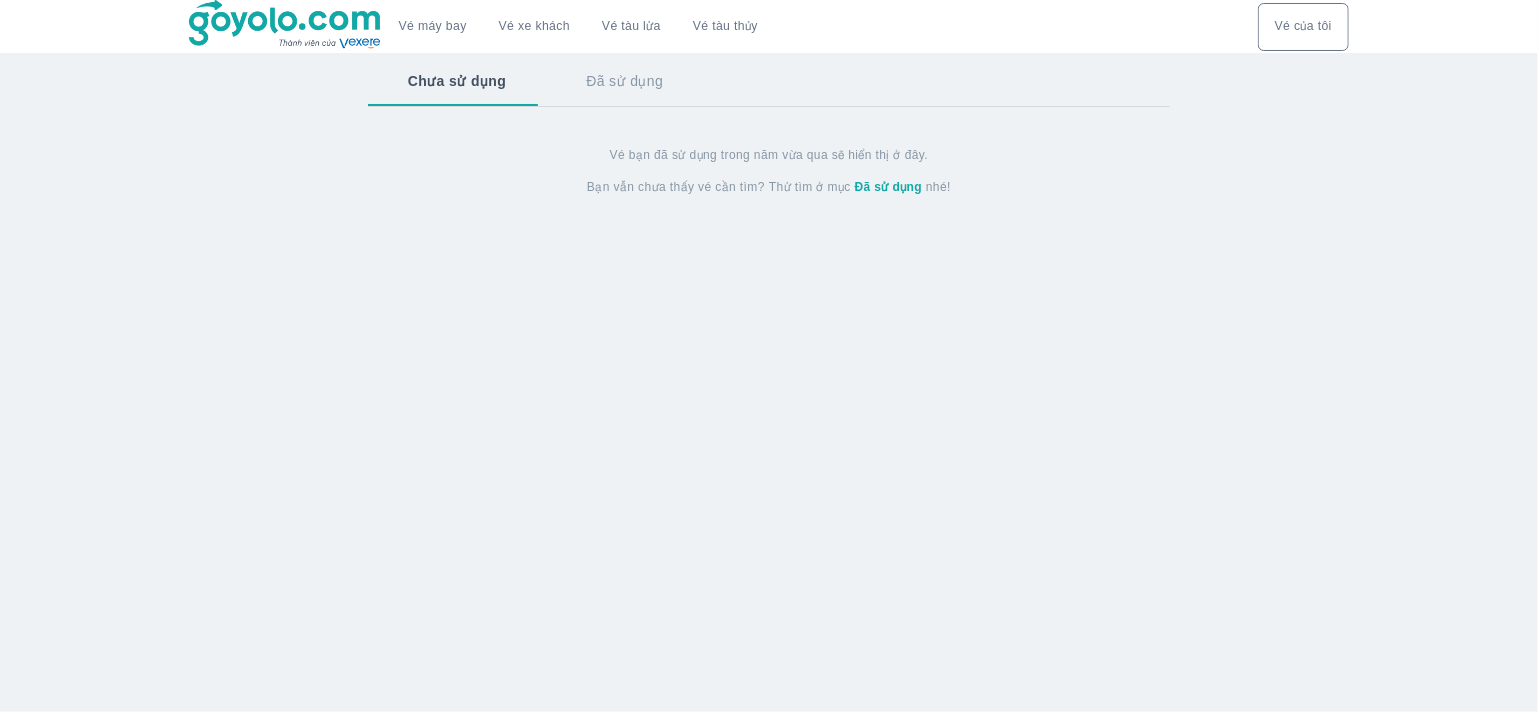 click on "Bạn vẫn chưa thấy vé cần tìm?" at bounding box center (676, 187) 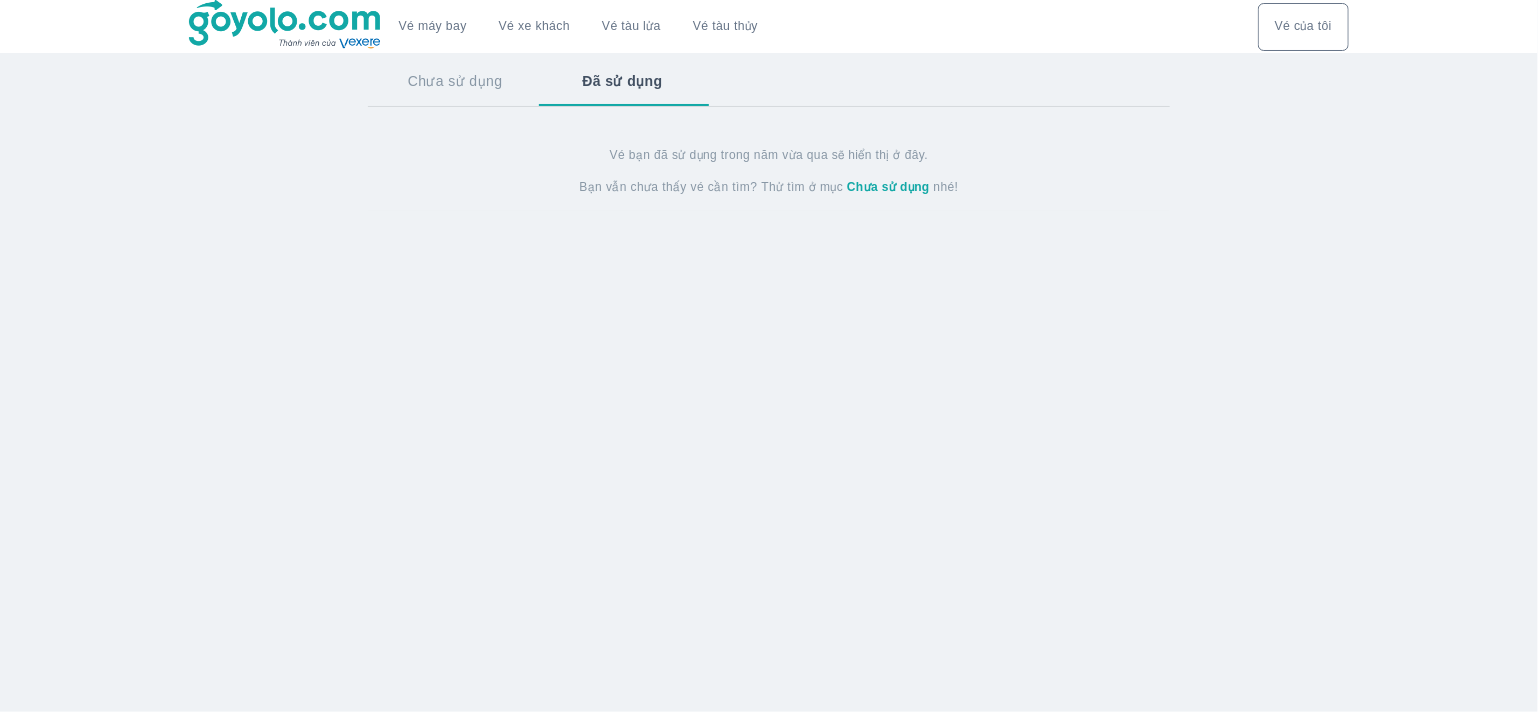 click on "Chưa sử dụng" at bounding box center [888, 187] 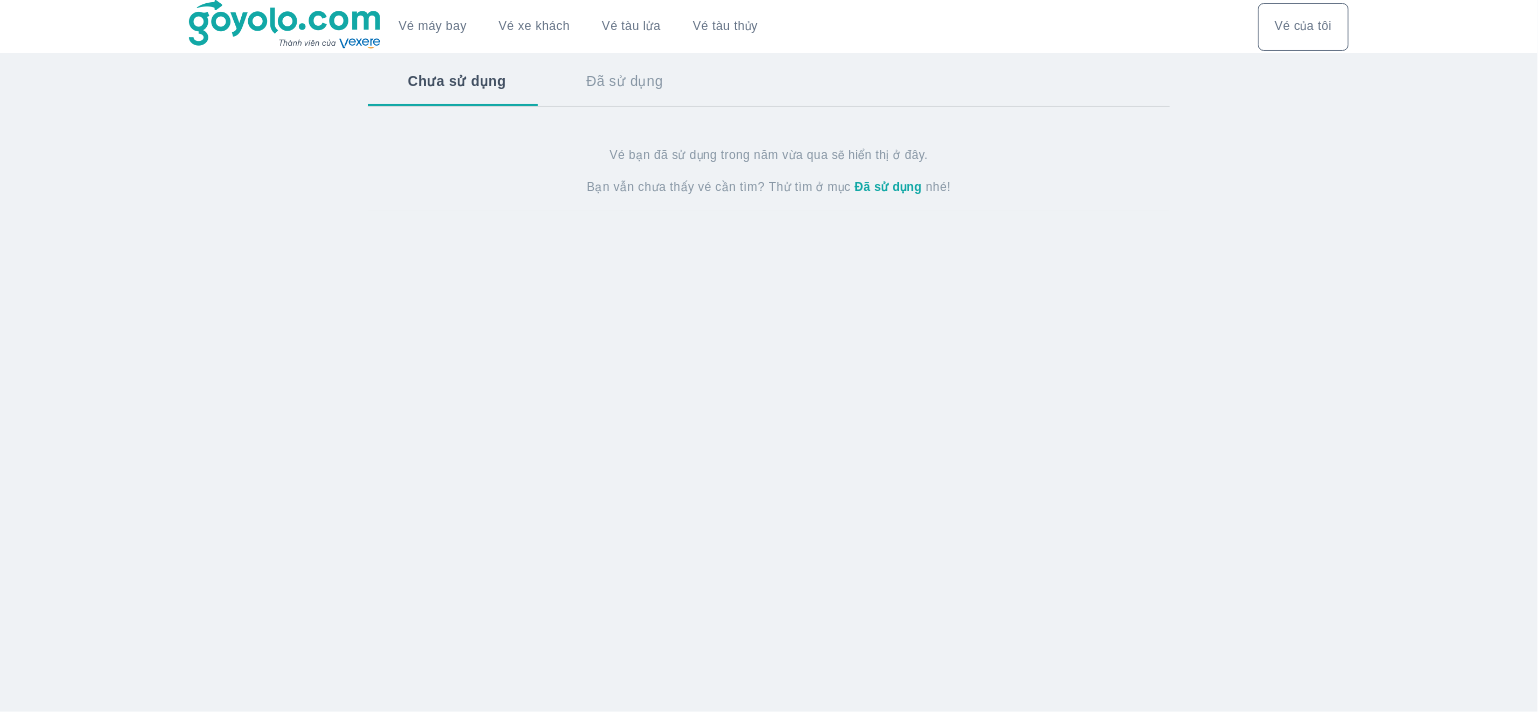 click on "Đã sử dụng" at bounding box center (889, 187) 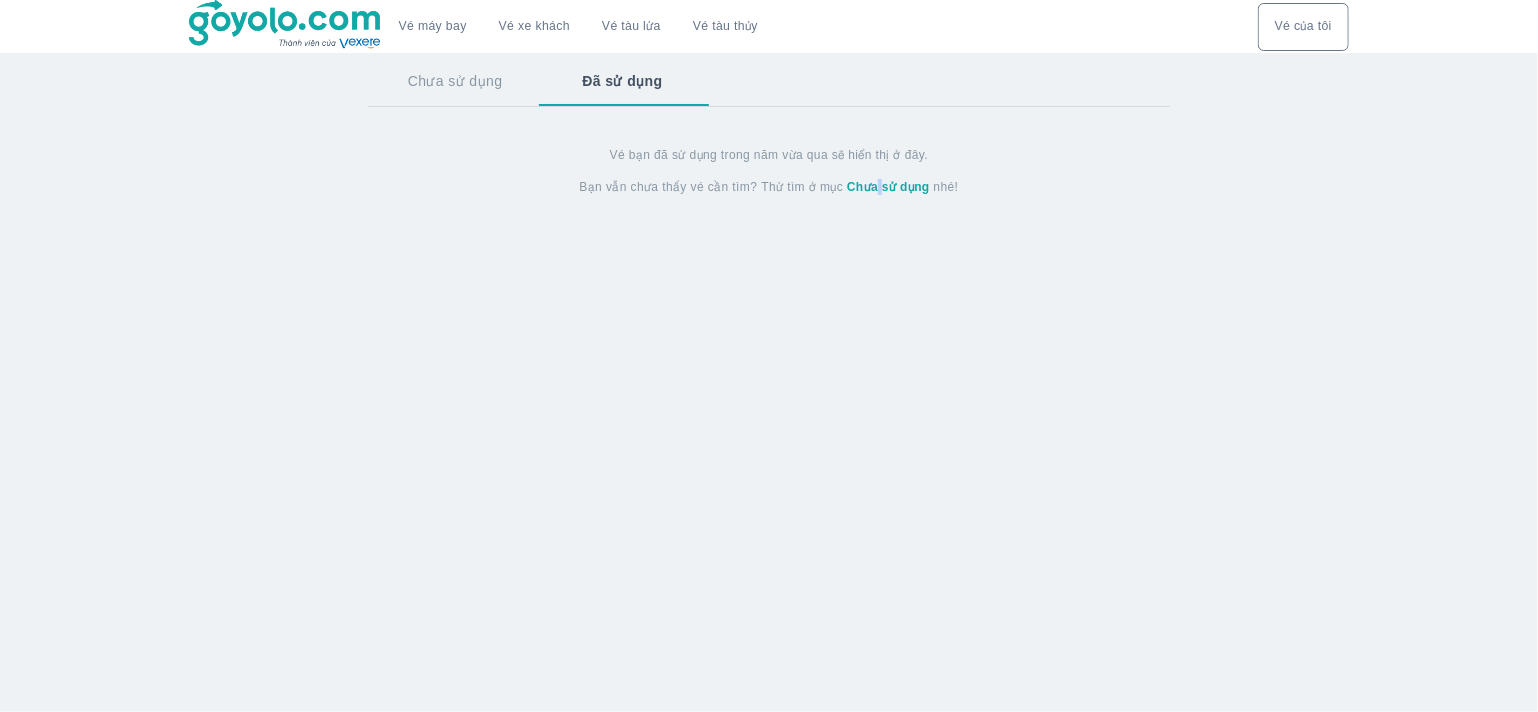 click on "Chưa sử dụng" at bounding box center [888, 187] 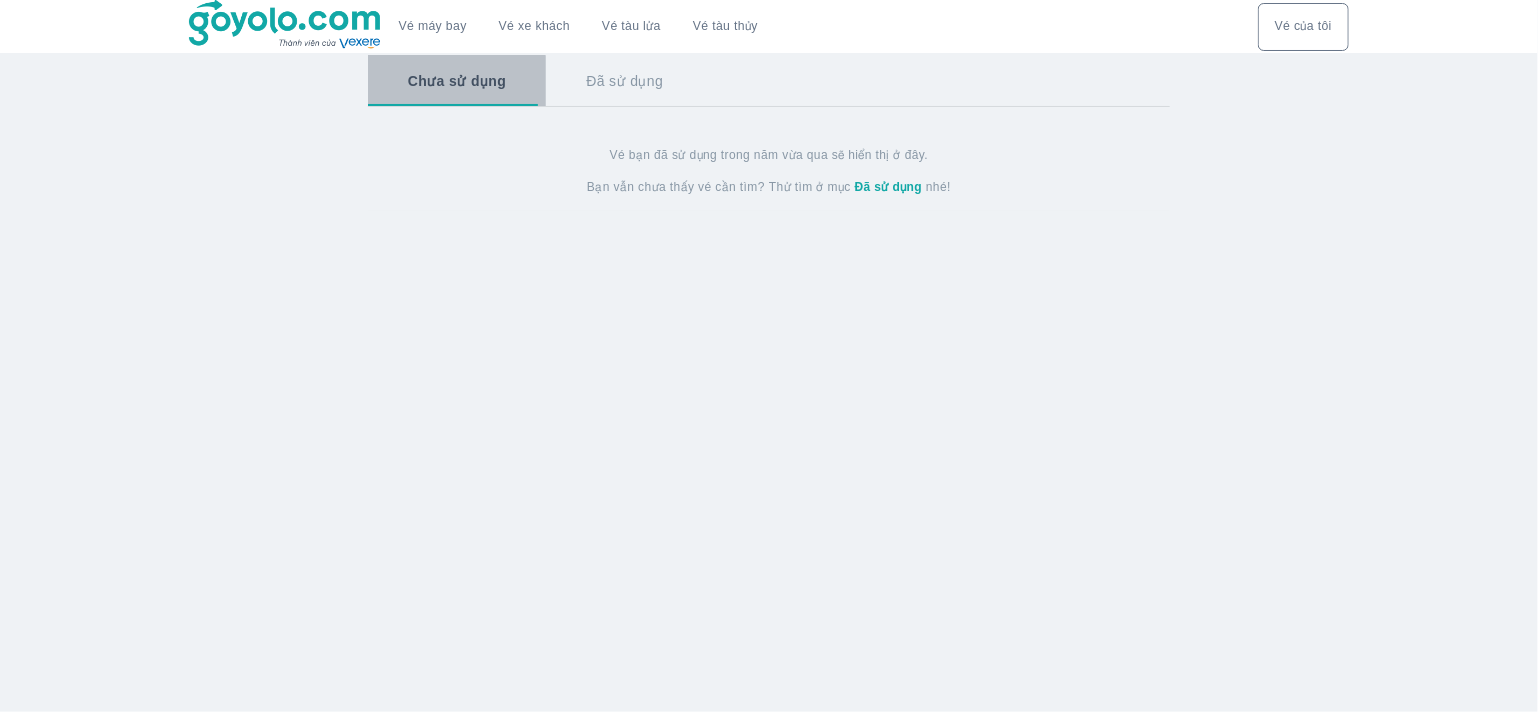 click on "Chưa sử dụng" at bounding box center [457, 81] 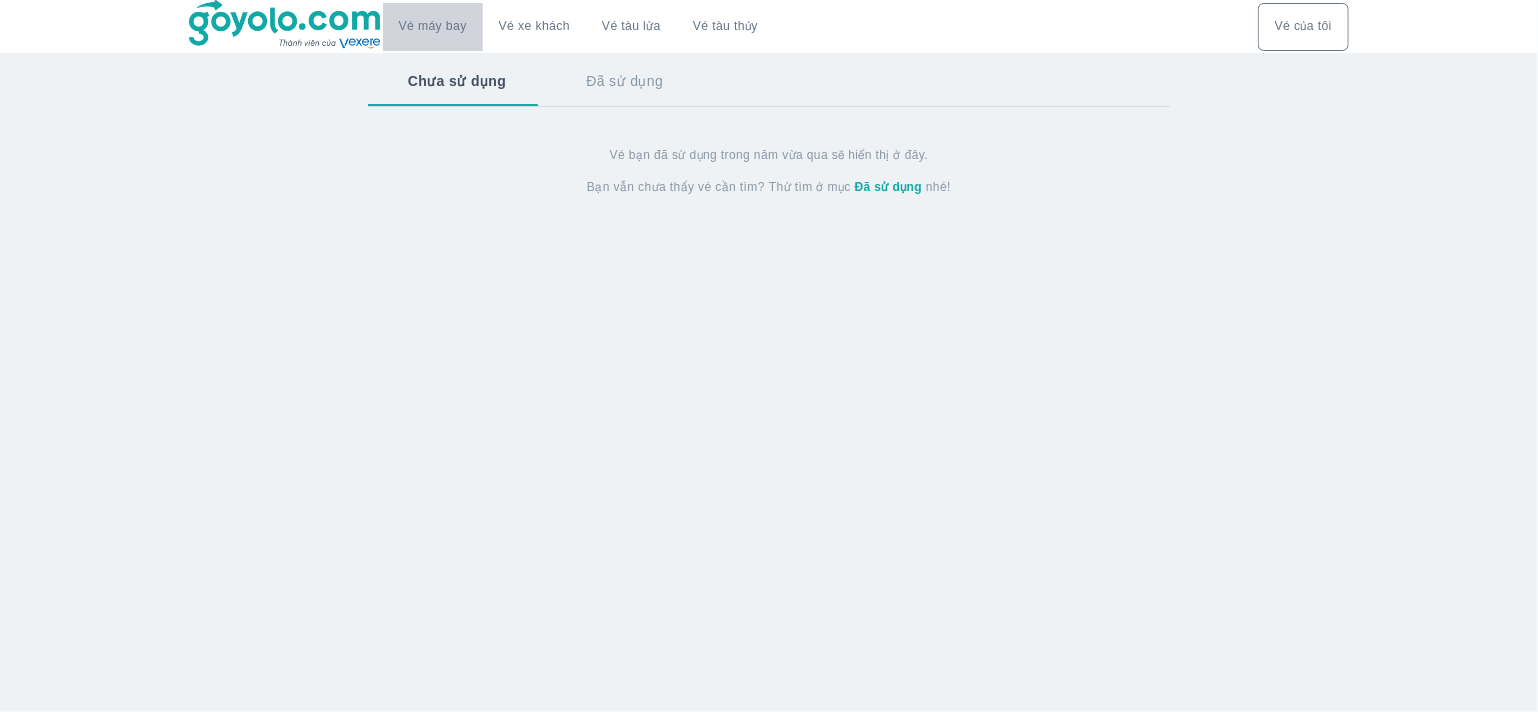 click on "Vé máy bay" at bounding box center [433, 26] 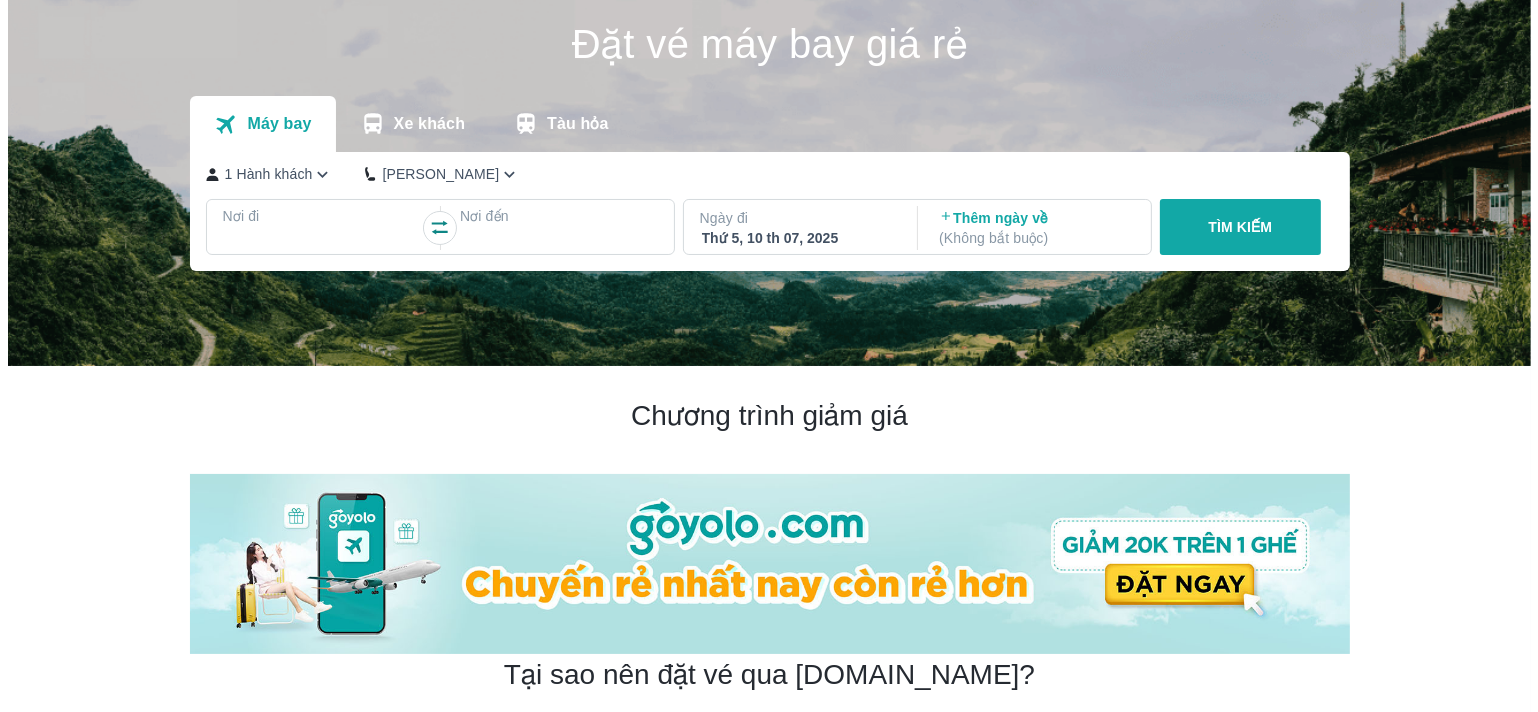 scroll, scrollTop: 0, scrollLeft: 0, axis: both 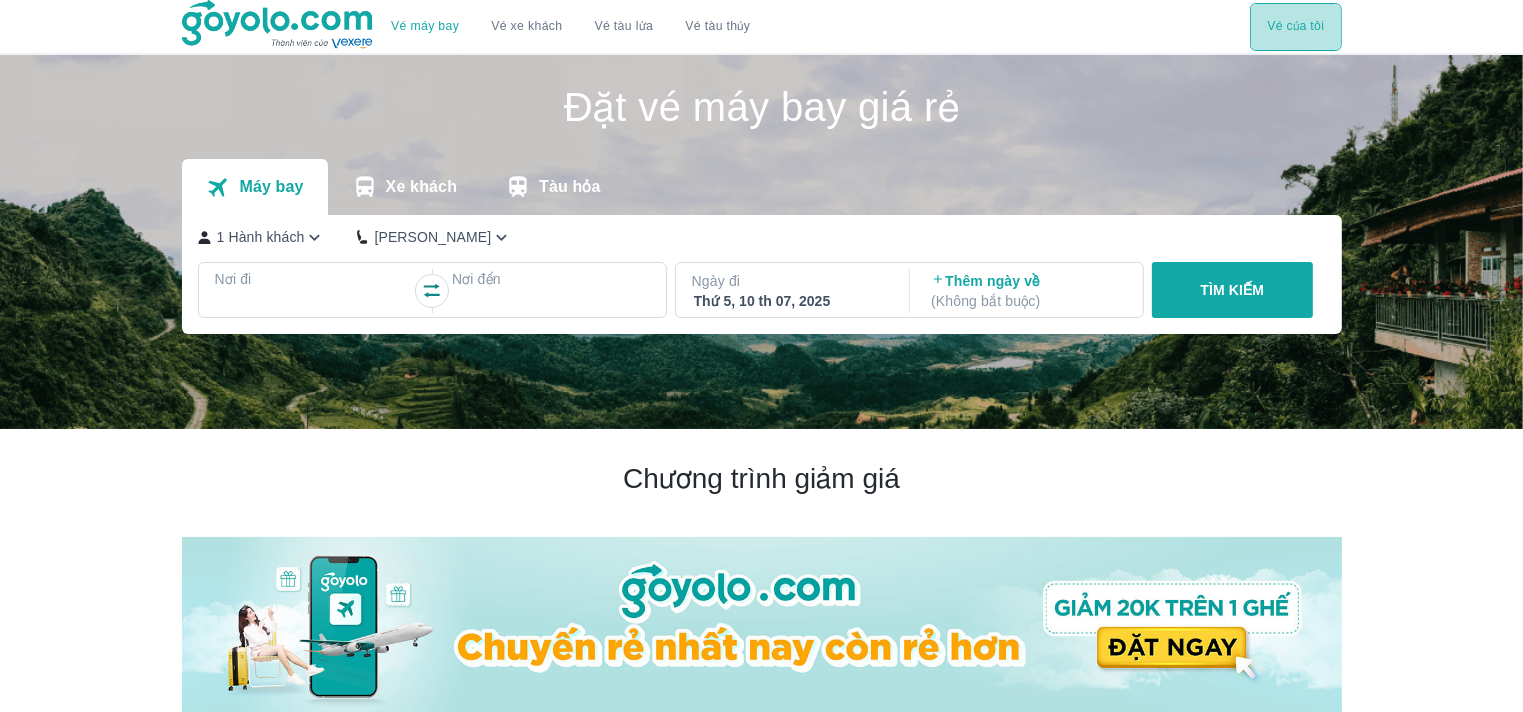 click on "Vé của tôi" at bounding box center (1295, 27) 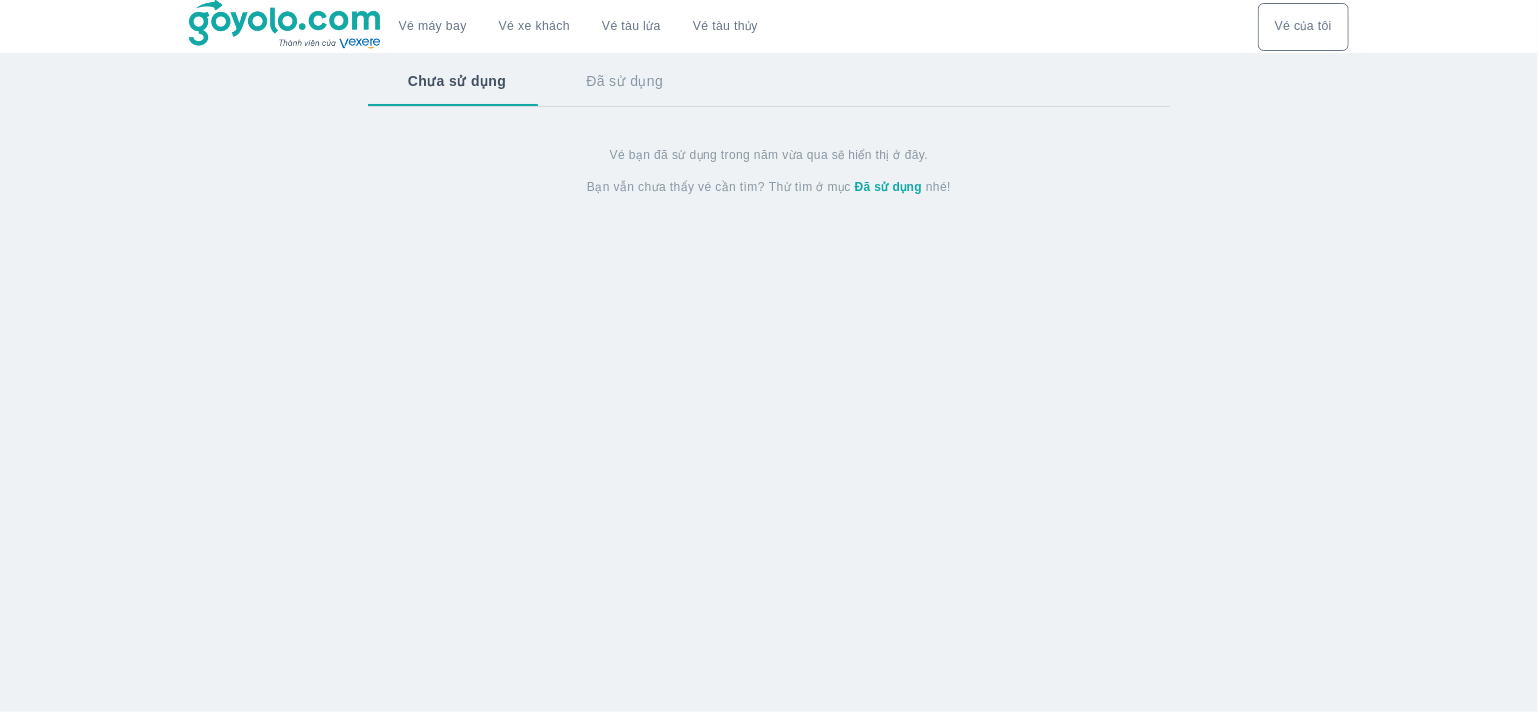 click on "Vé của tôi" at bounding box center [1303, 27] 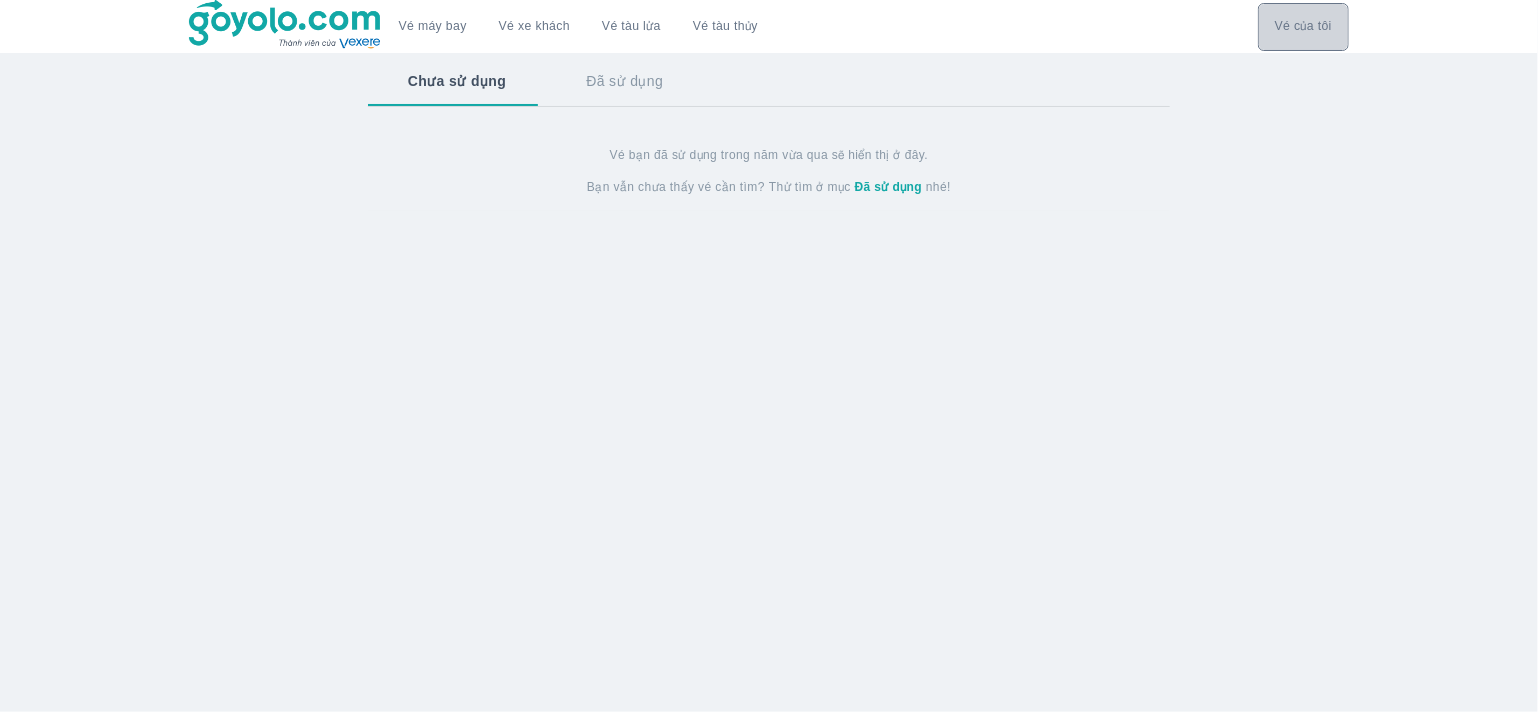 click on "Vé của tôi" at bounding box center (1303, 27) 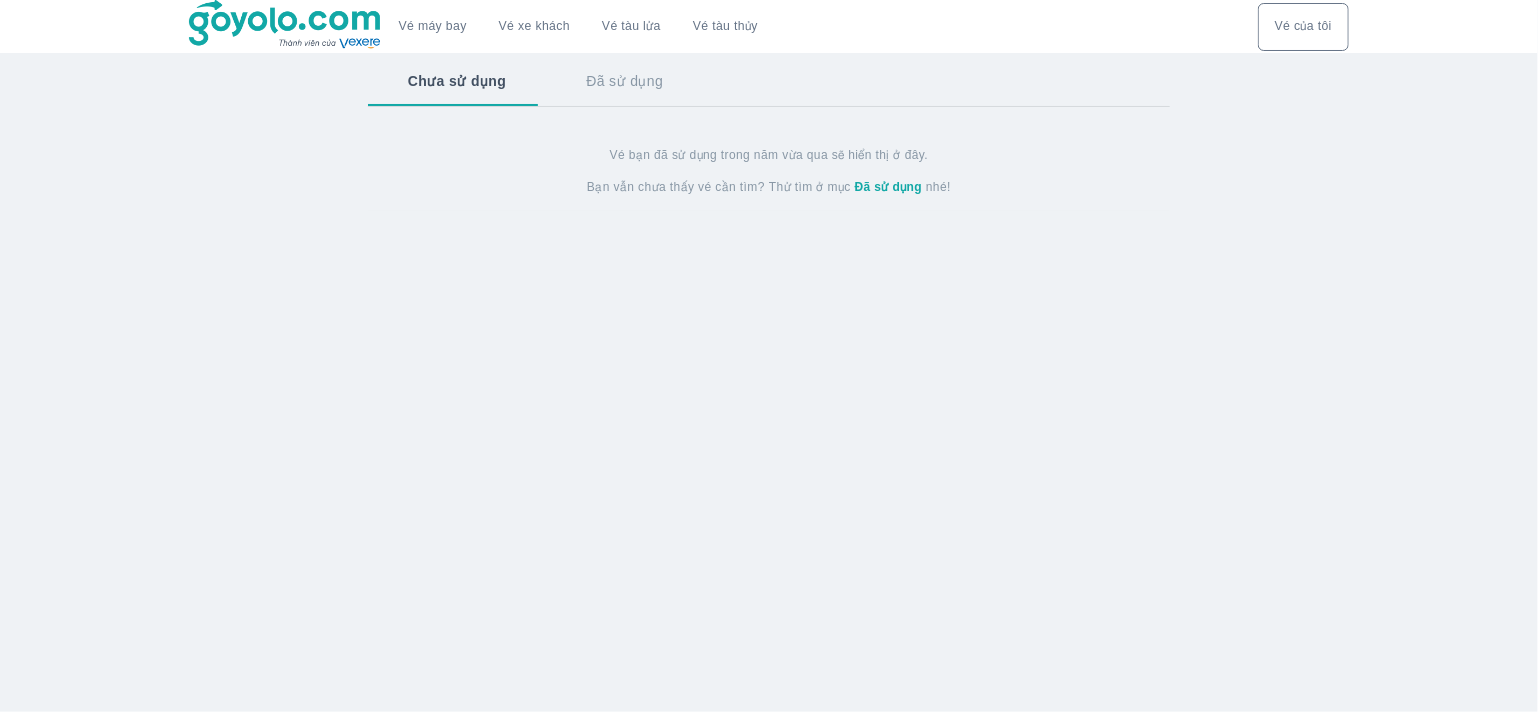 click on "Vé máy bay" at bounding box center [433, 26] 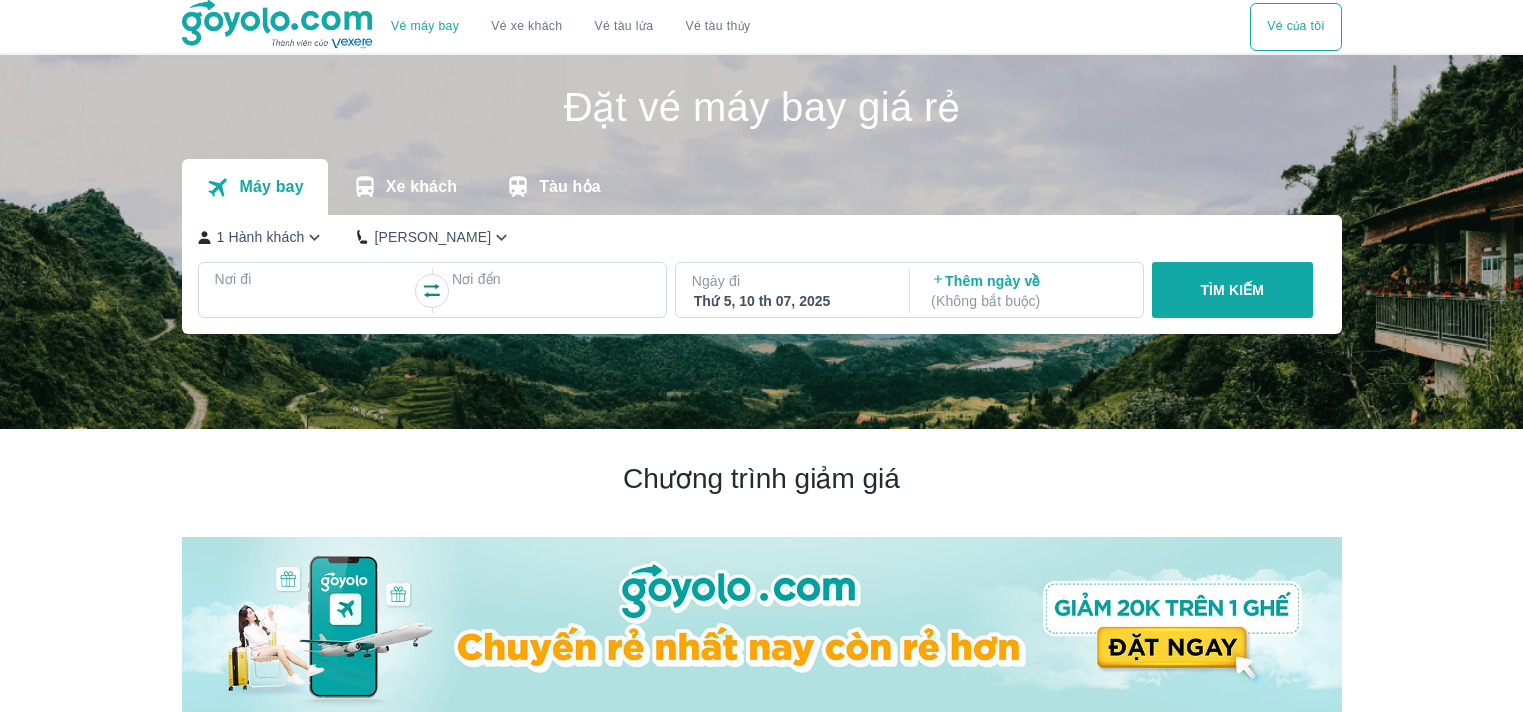scroll, scrollTop: 0, scrollLeft: 0, axis: both 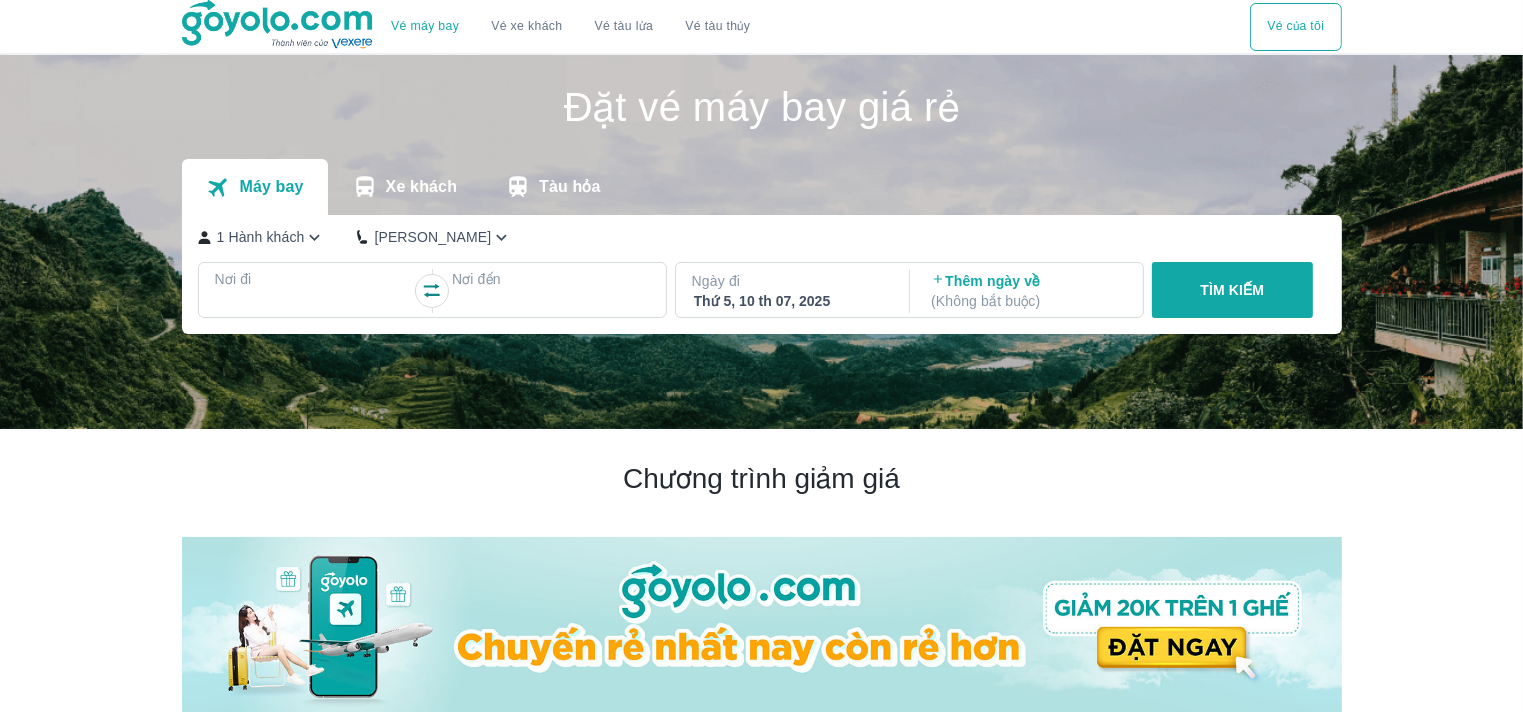 click at bounding box center [551, 303] 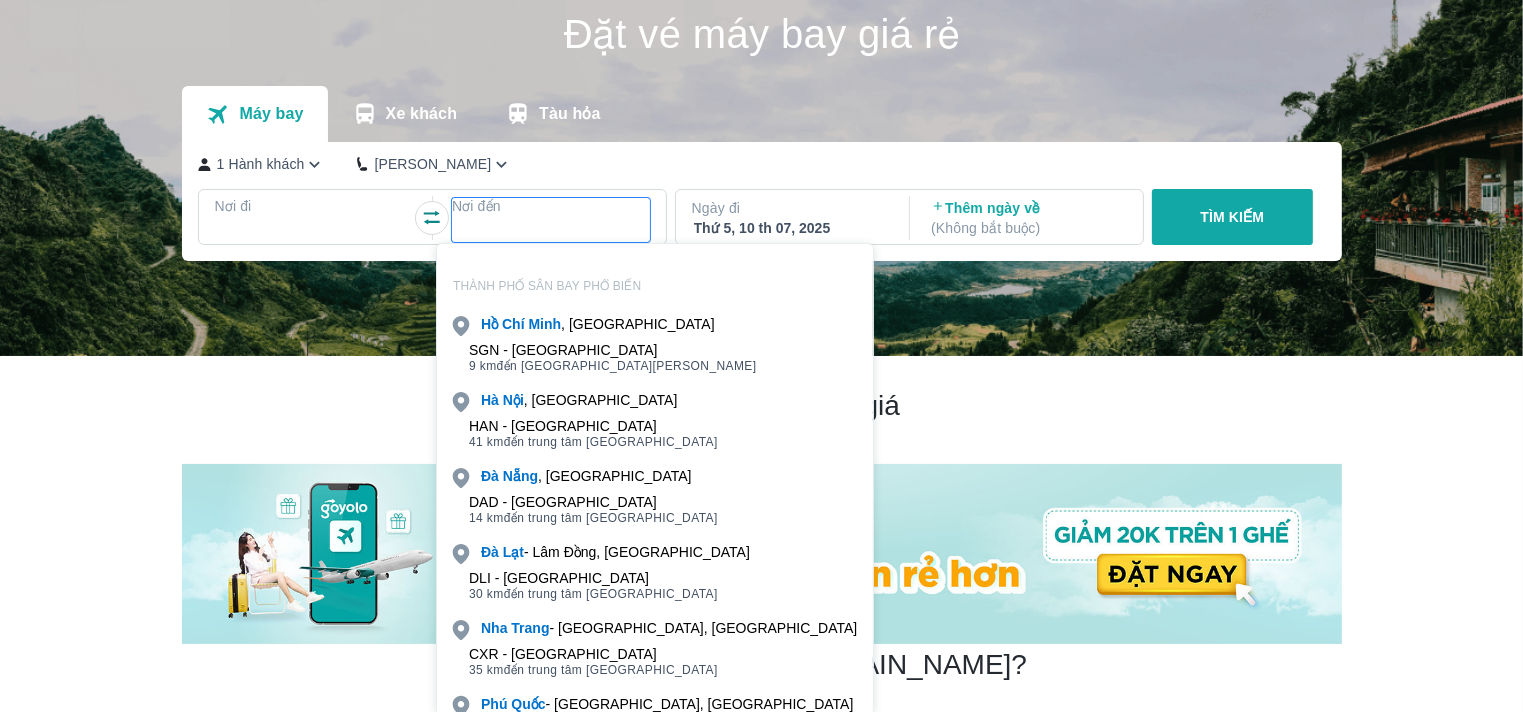 scroll, scrollTop: 115, scrollLeft: 0, axis: vertical 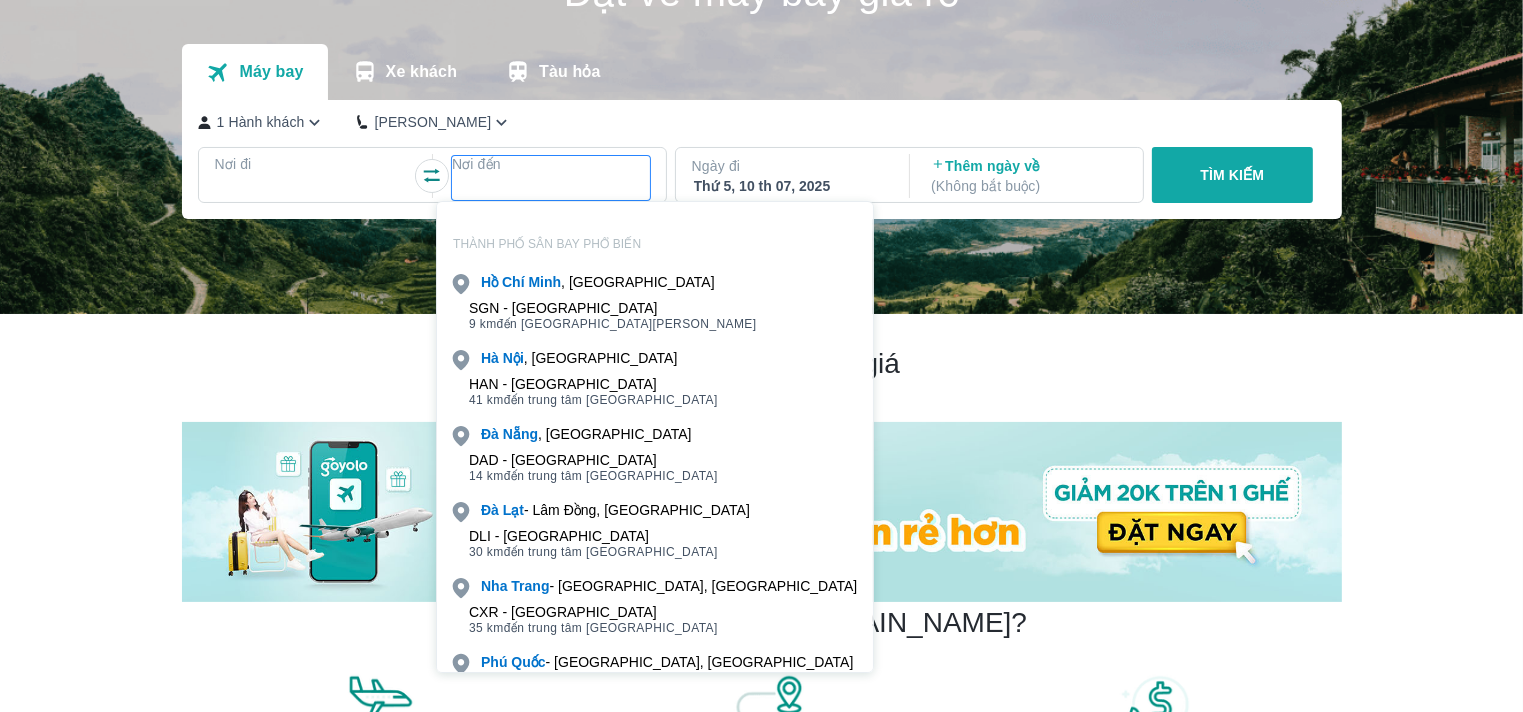 click at bounding box center (314, 188) 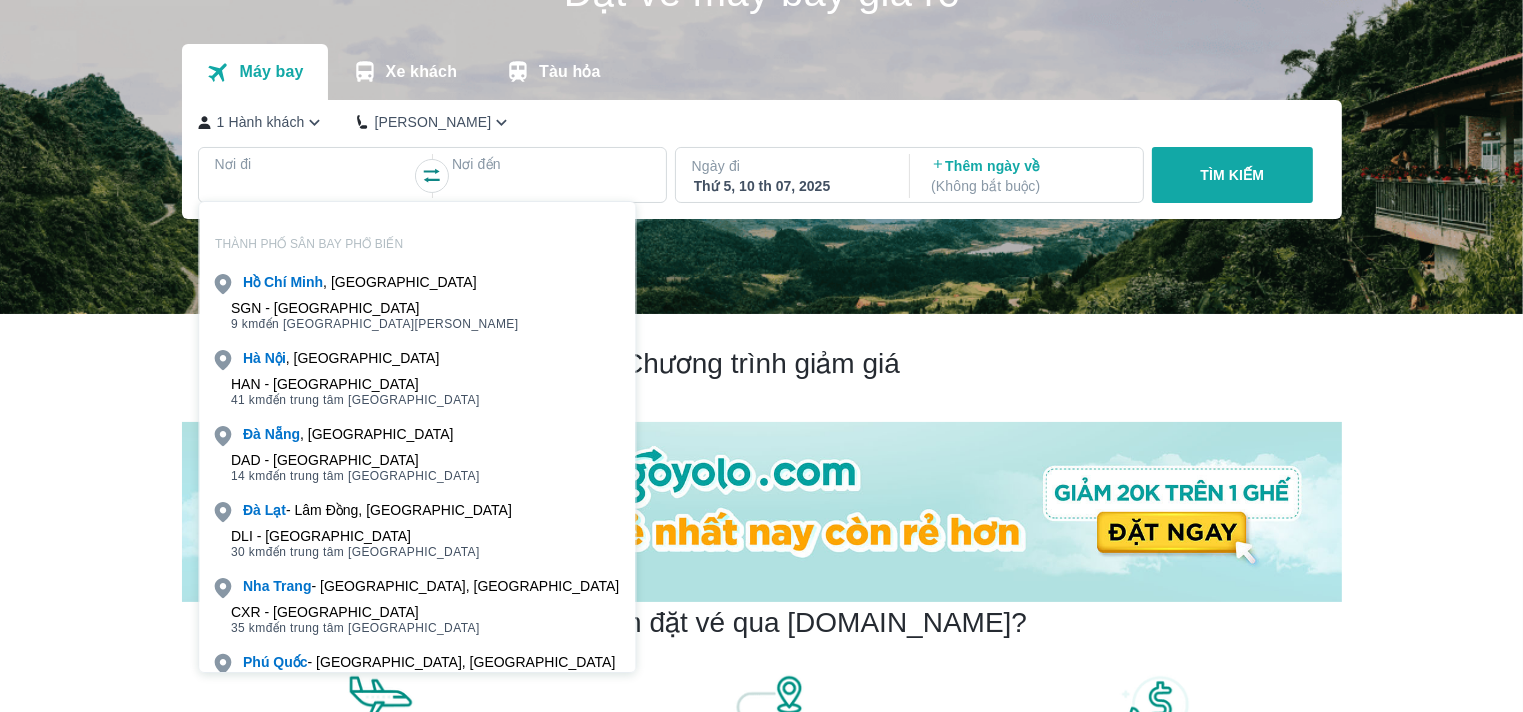 click on "HAN - Sân bay Nội Bài" at bounding box center [355, 384] 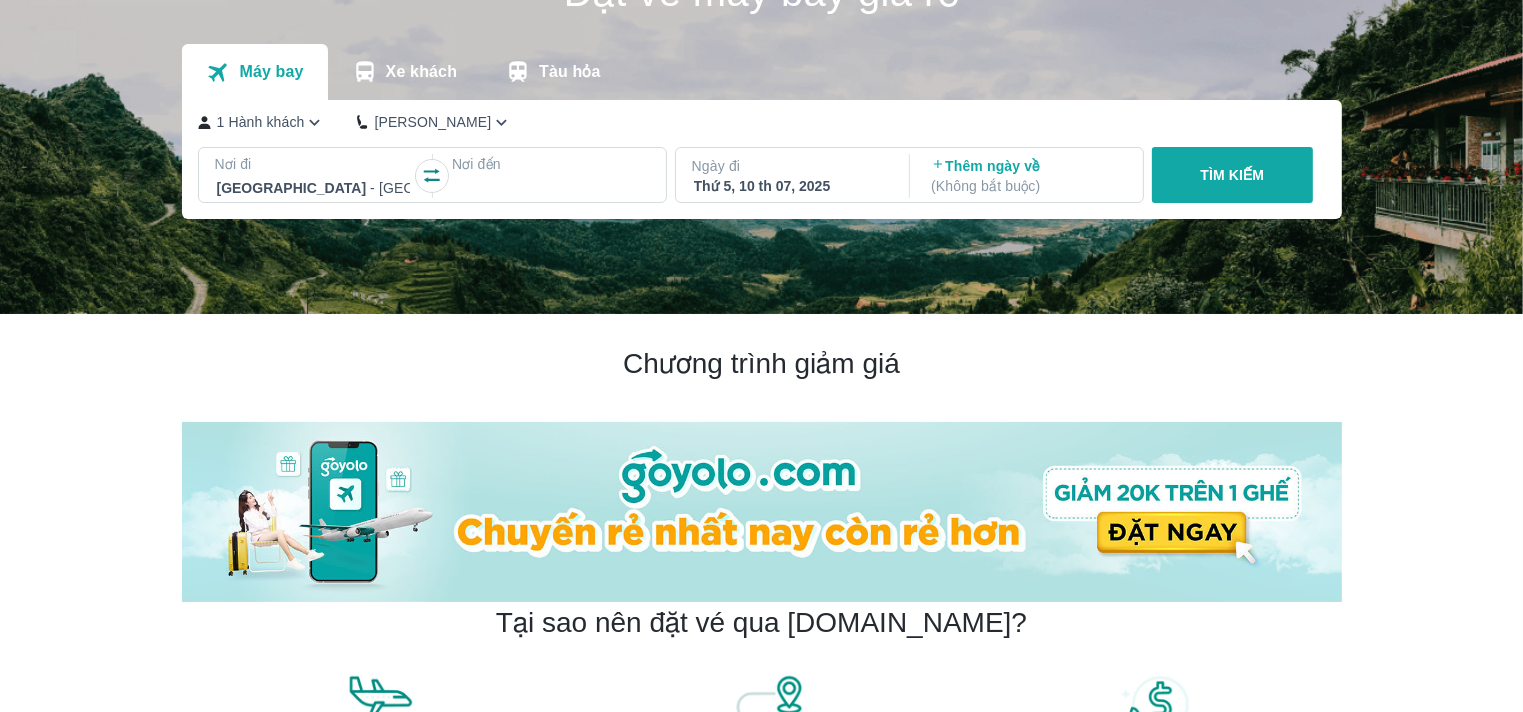 click on "Nơi đến" at bounding box center [551, 164] 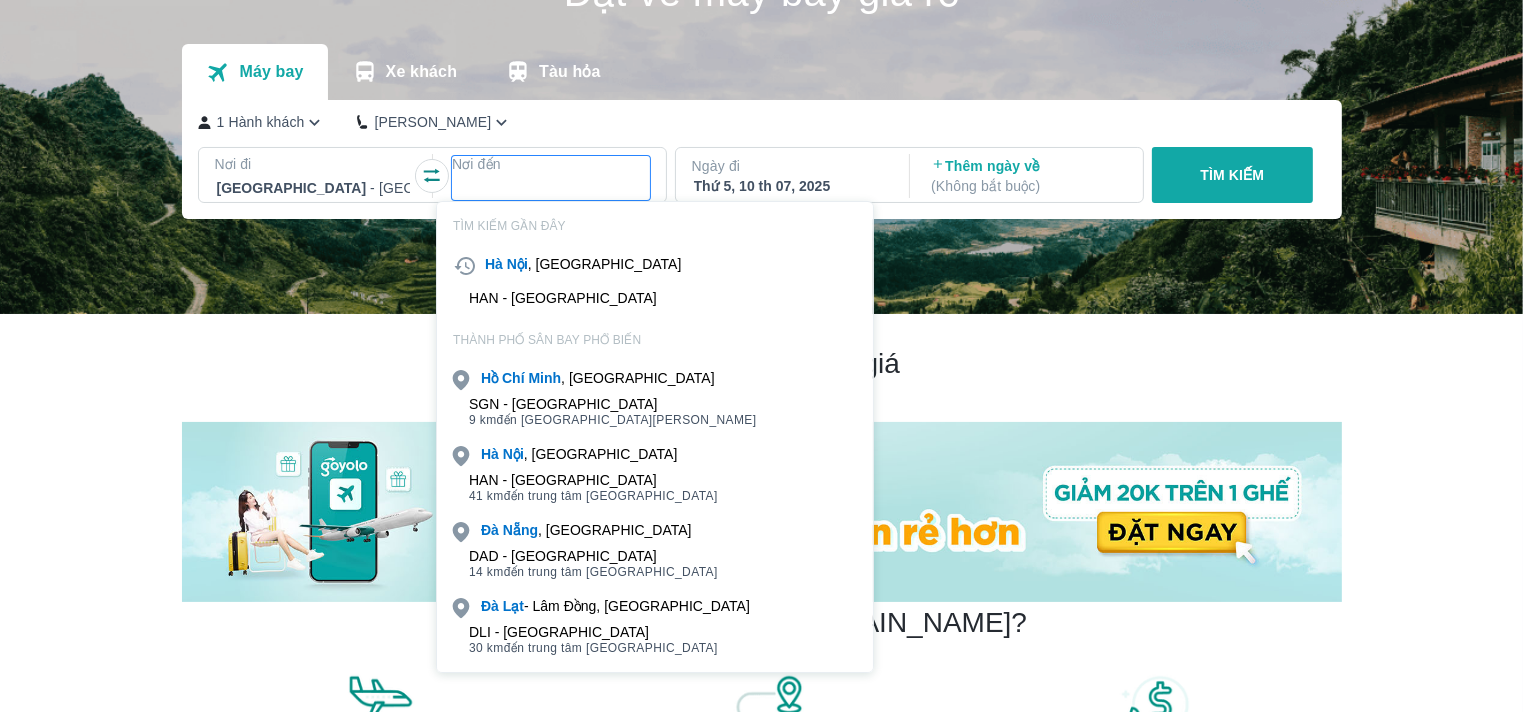 click on "DAD - Sân bay Đà Nẵng" at bounding box center [593, 556] 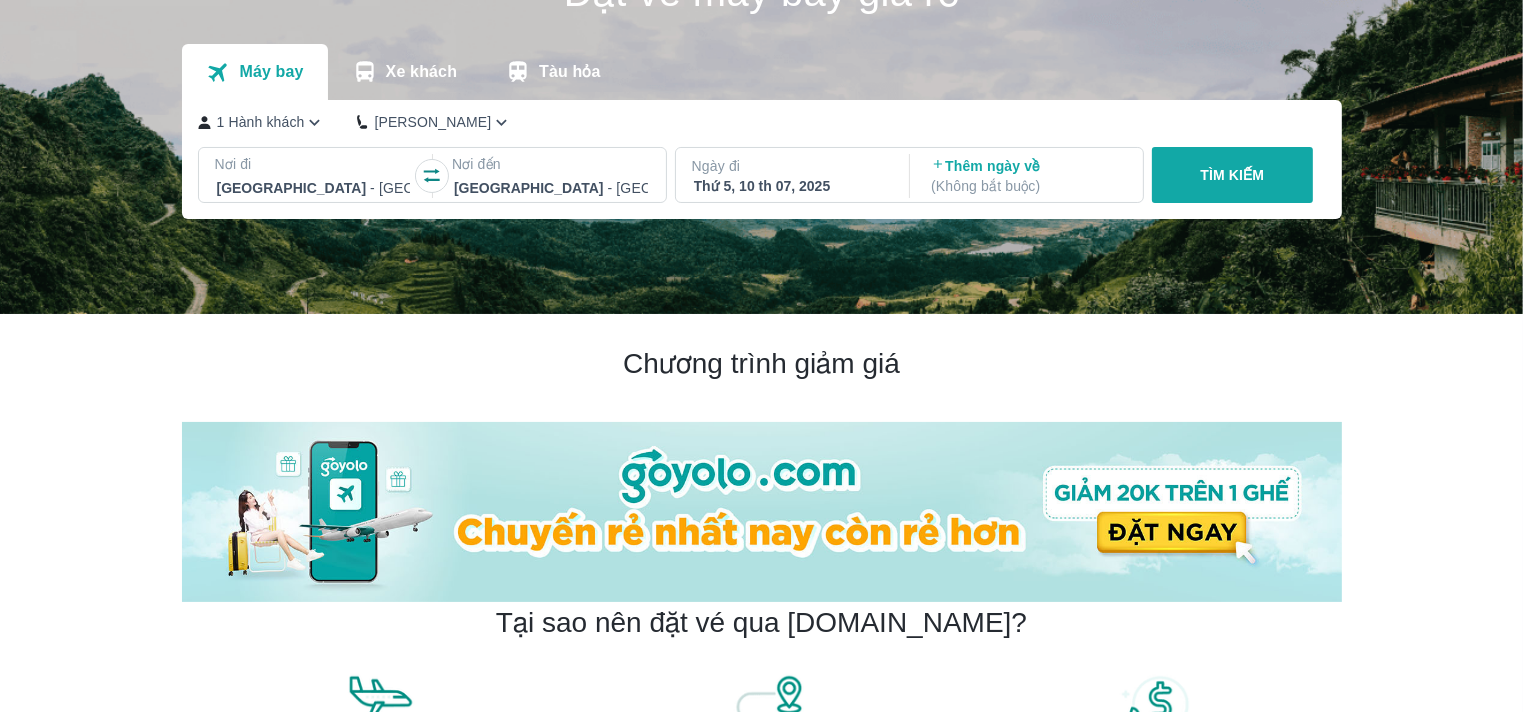 click on "TÌM KIẾM" at bounding box center [1232, 175] 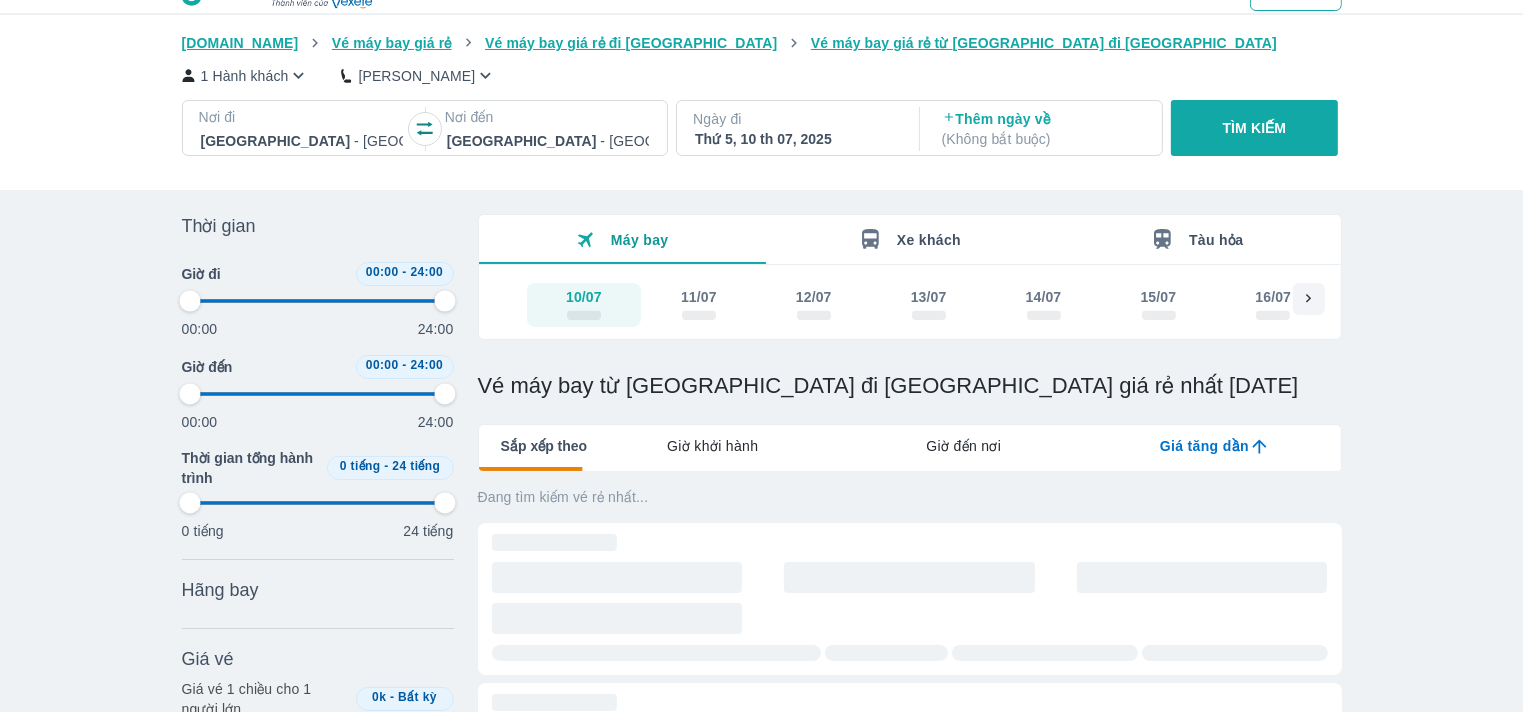 scroll, scrollTop: 0, scrollLeft: 0, axis: both 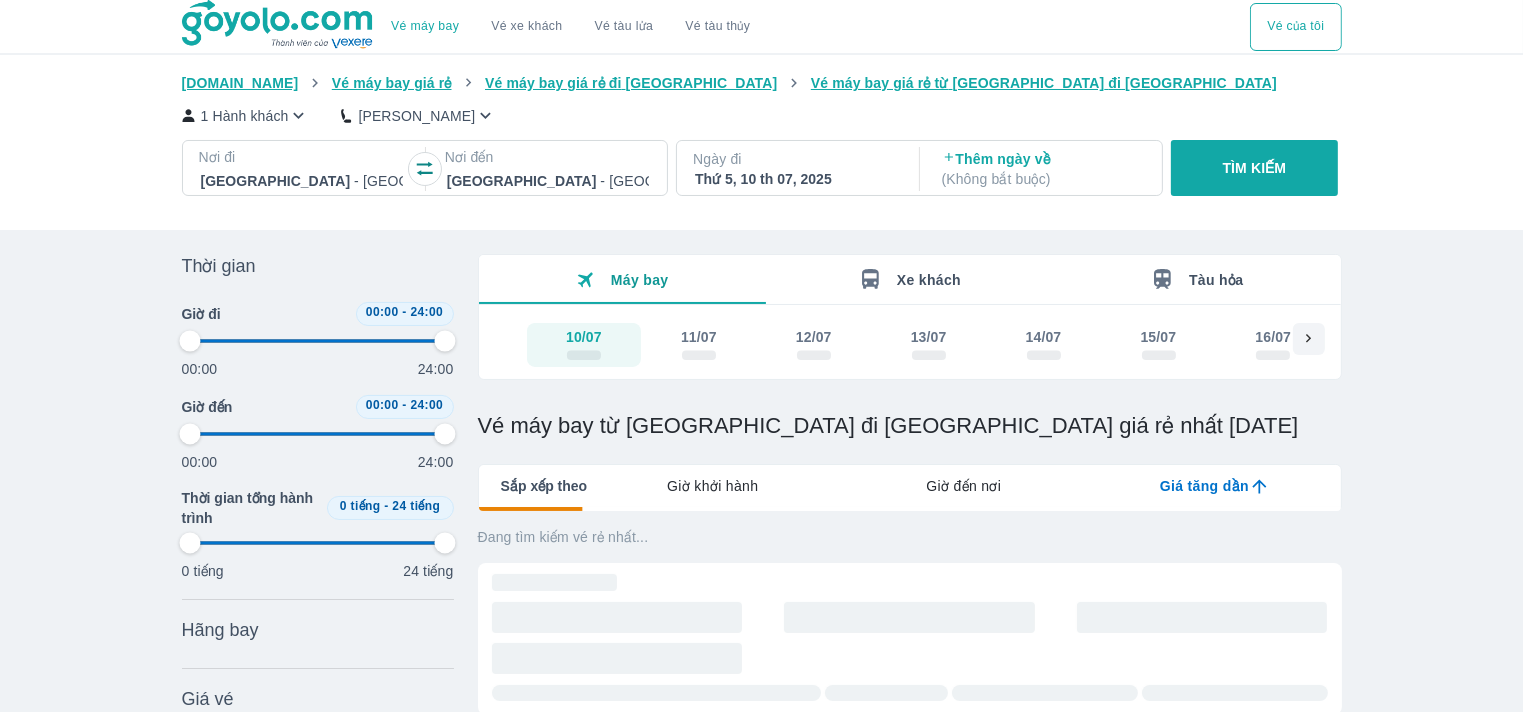 type on "97.9166666666667" 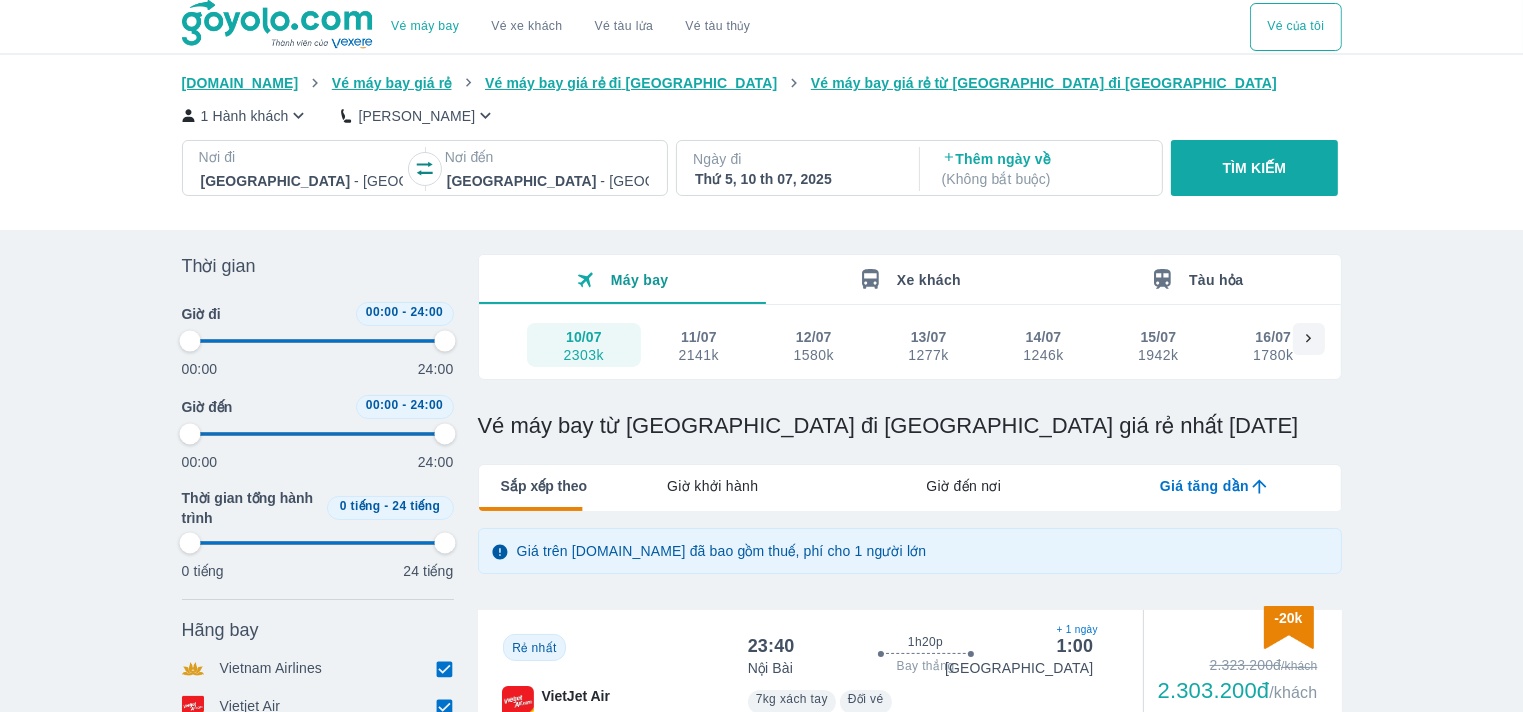 type on "97.9166666666667" 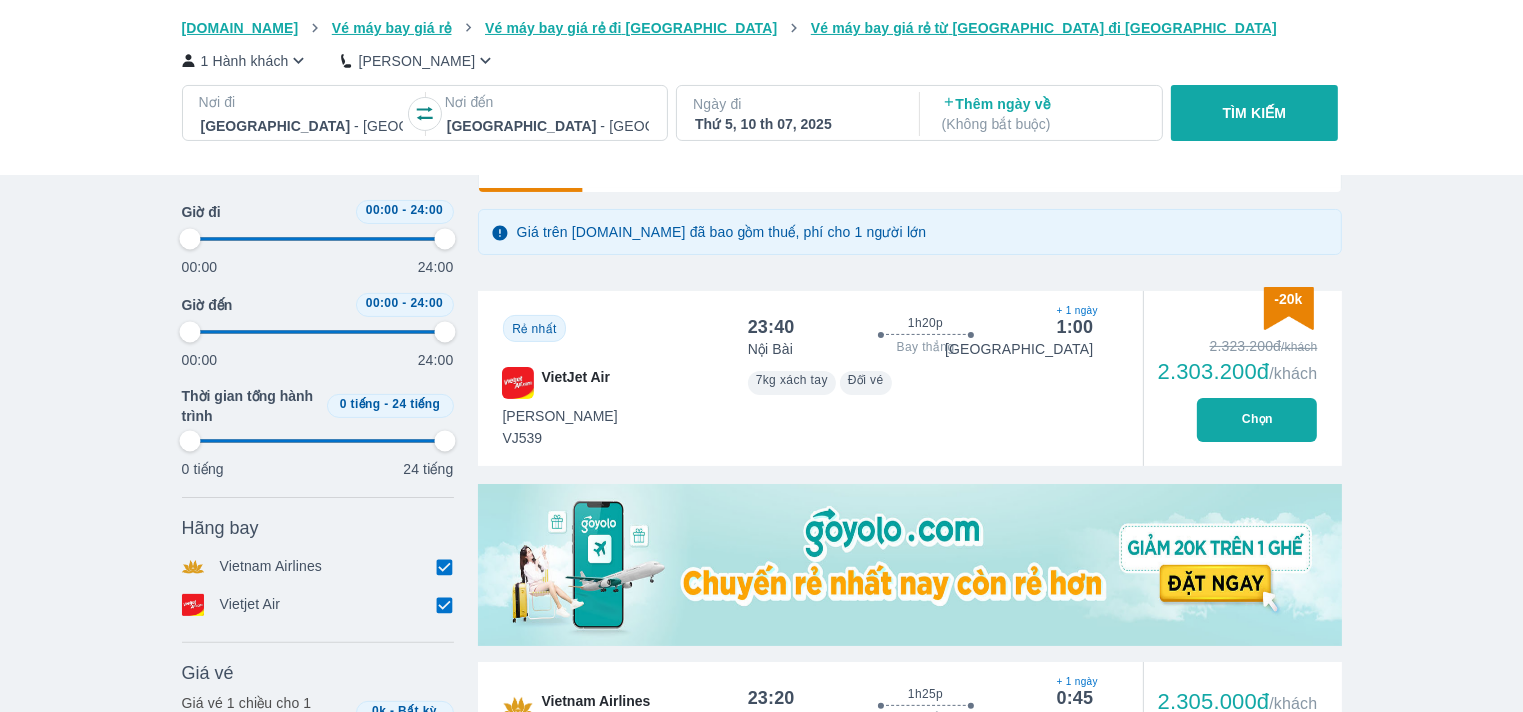 type on "97.9166666666667" 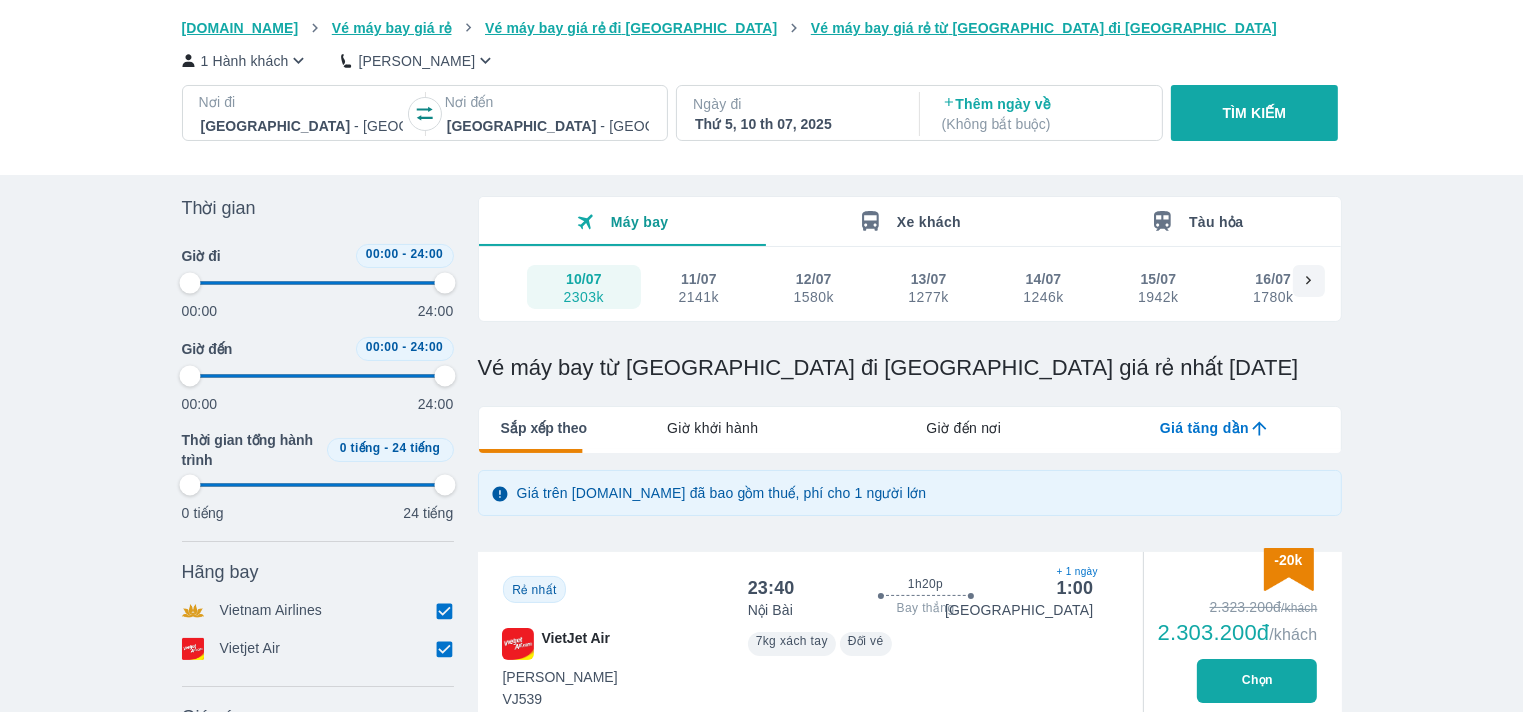 scroll, scrollTop: 0, scrollLeft: 0, axis: both 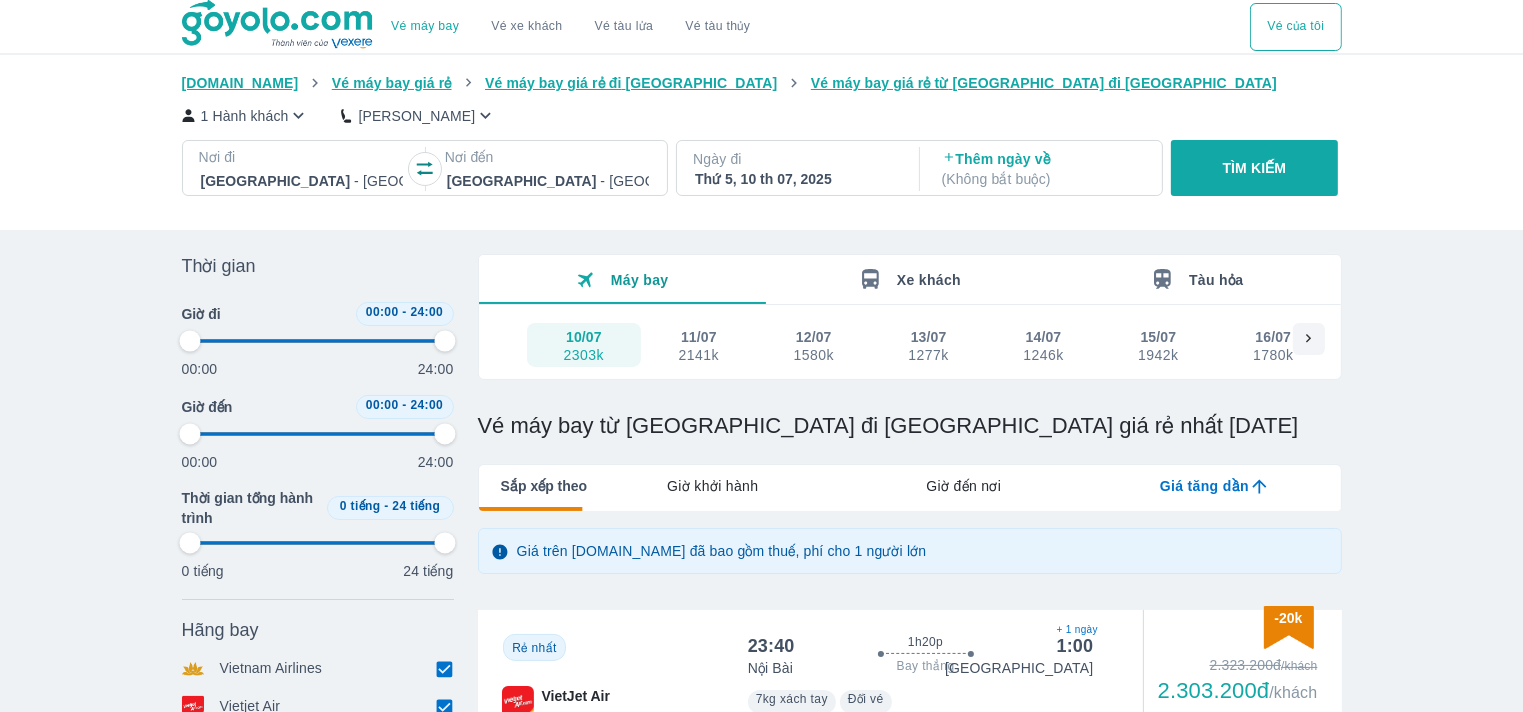 type on "97.9166666666667" 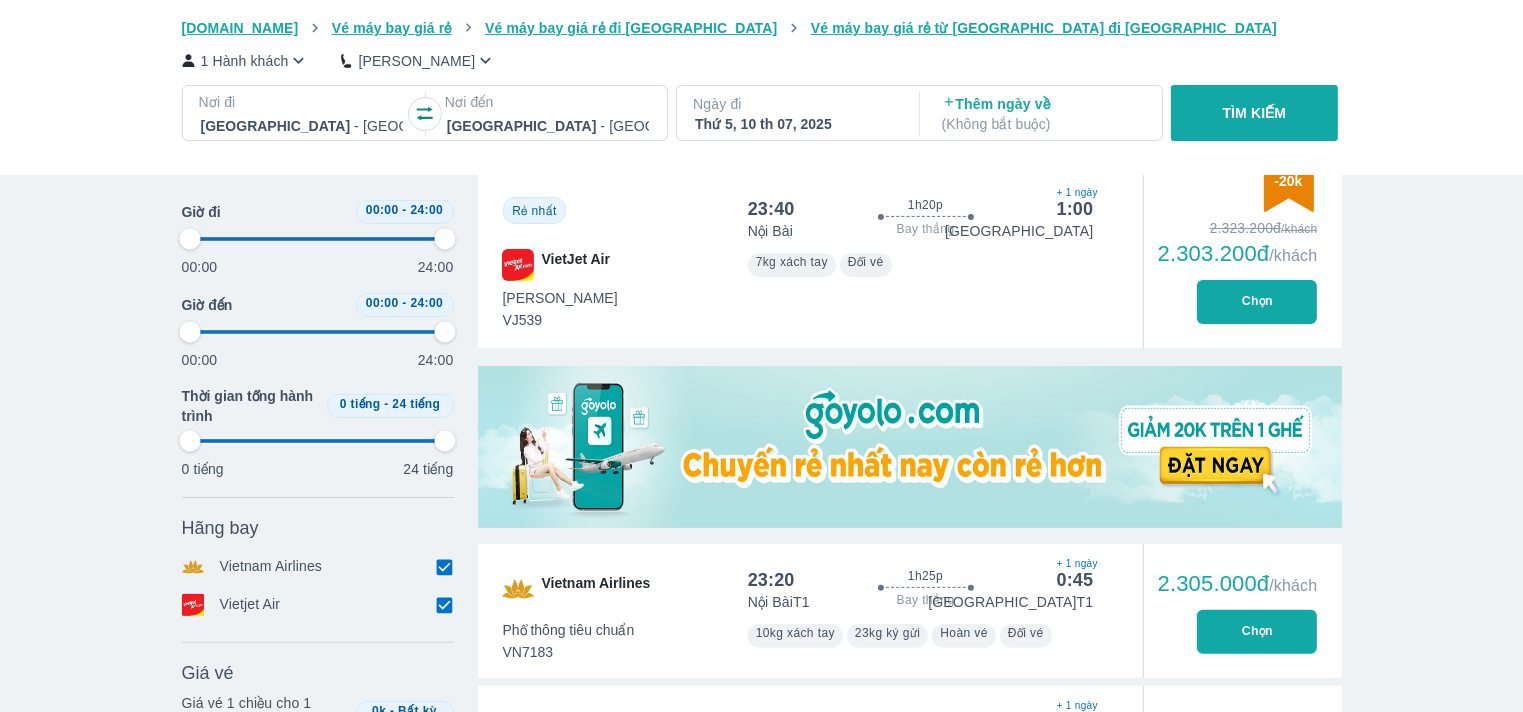 type on "97.9166666666667" 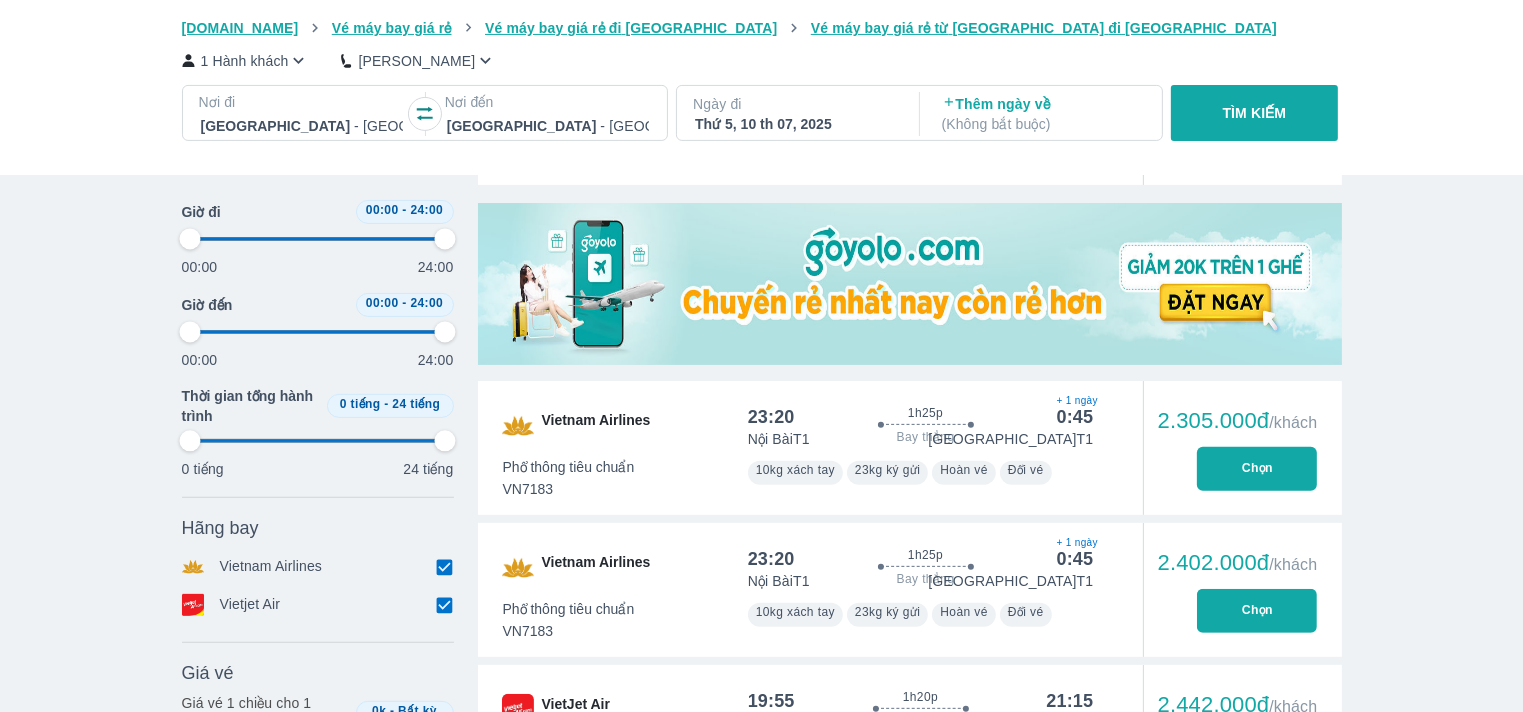 type on "97.9166666666667" 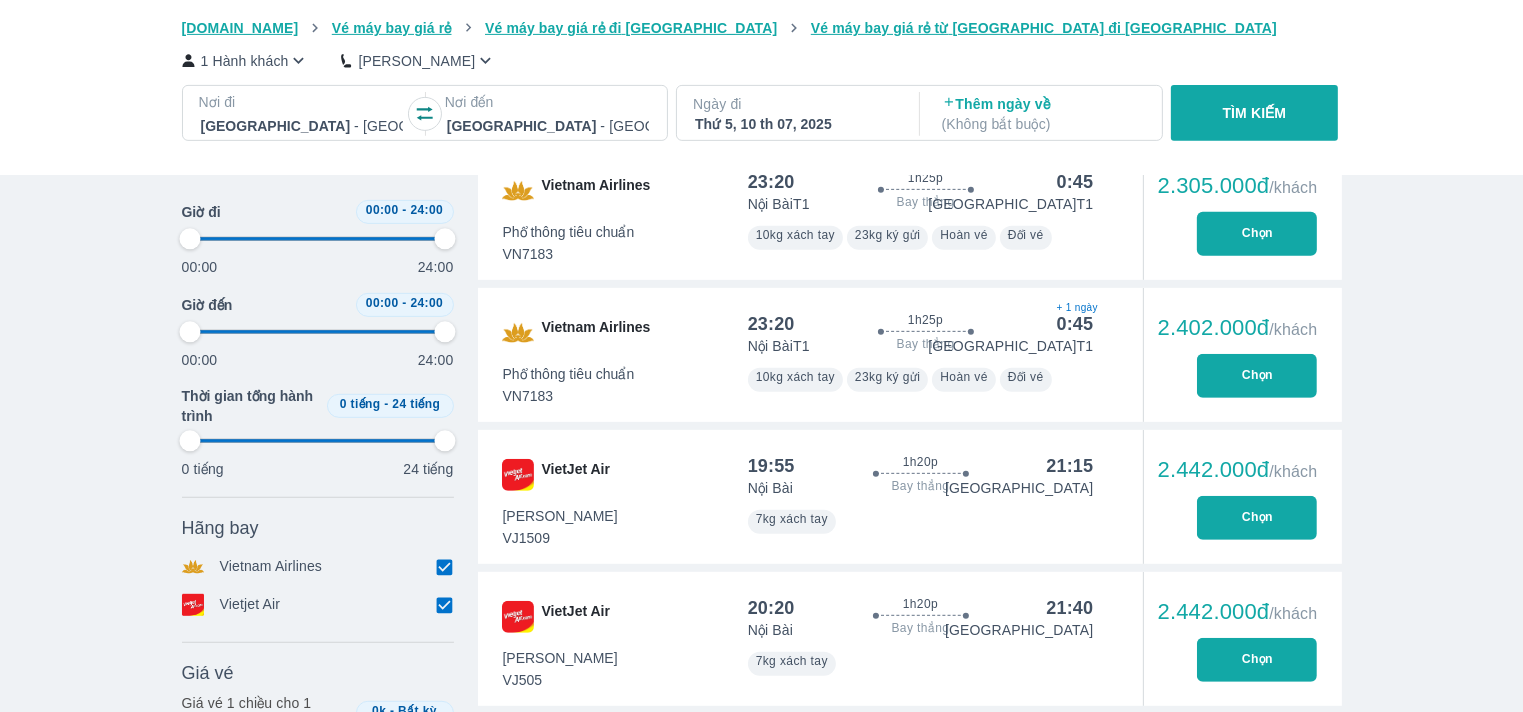 type on "97.9166666666667" 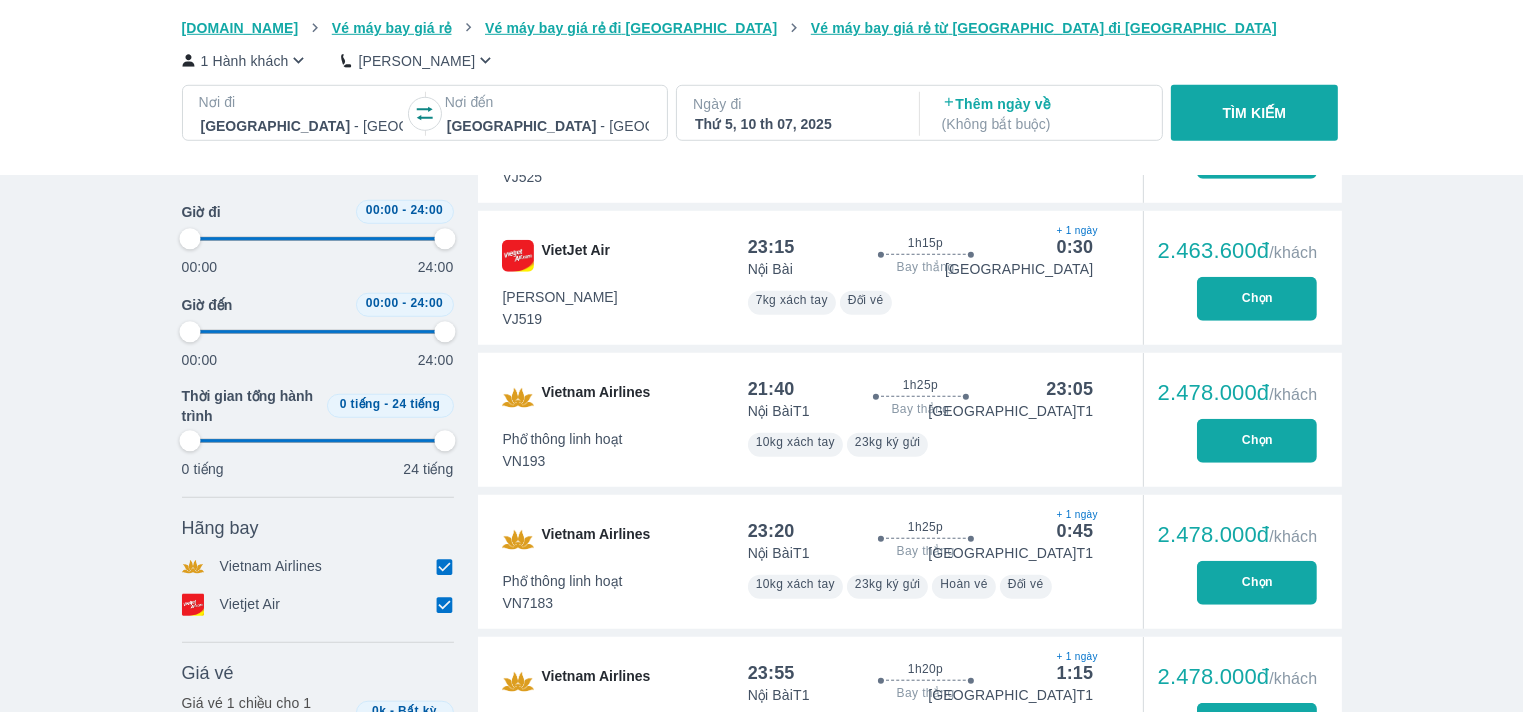 type on "97.9166666666667" 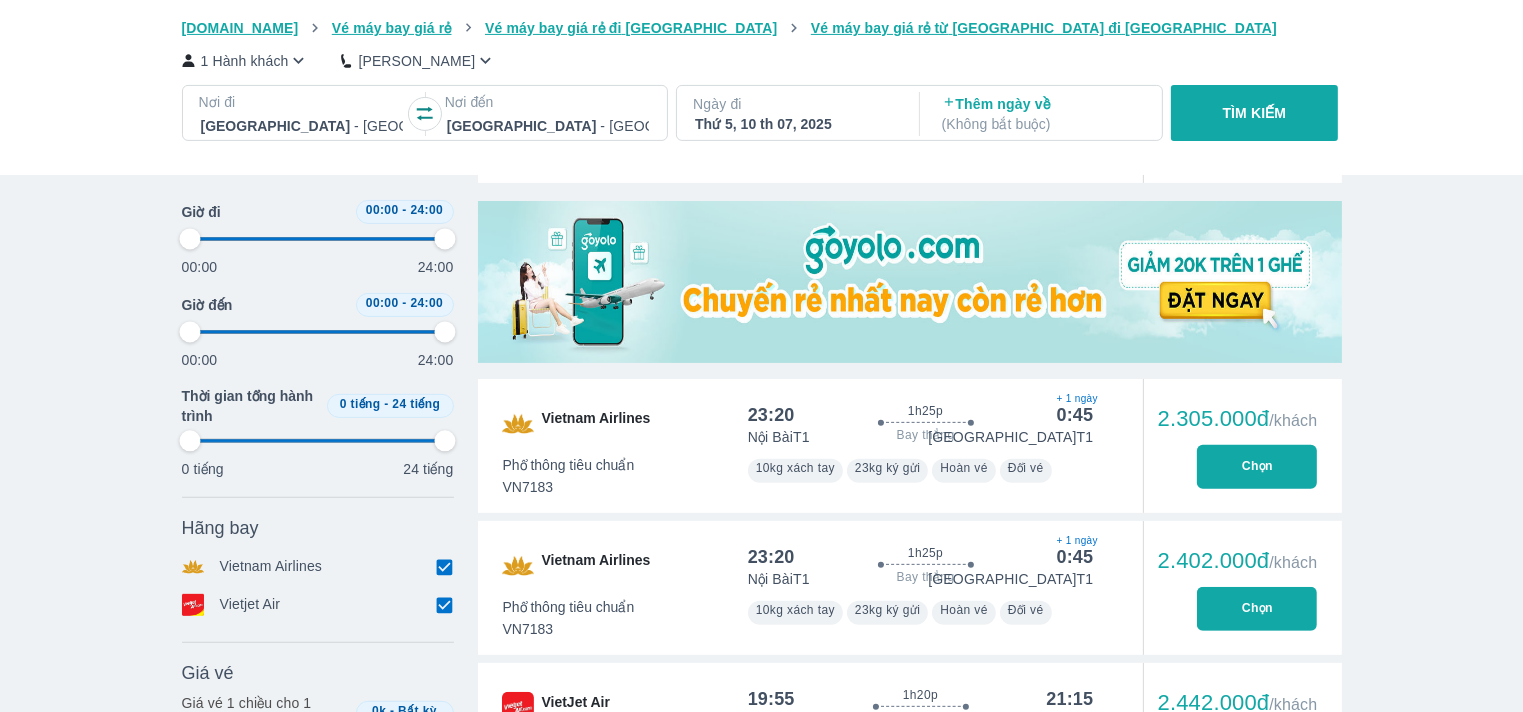 type on "97.9166666666667" 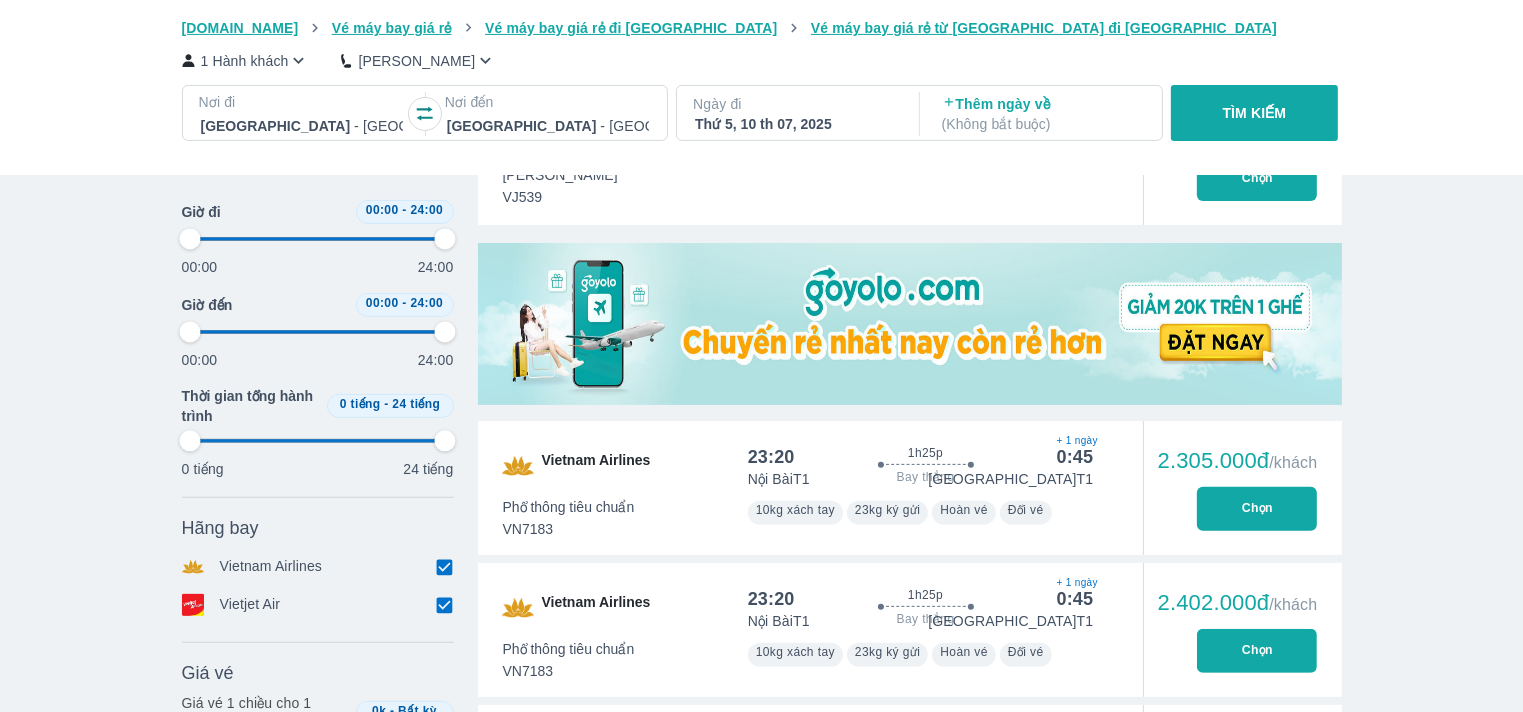 type on "97.9166666666667" 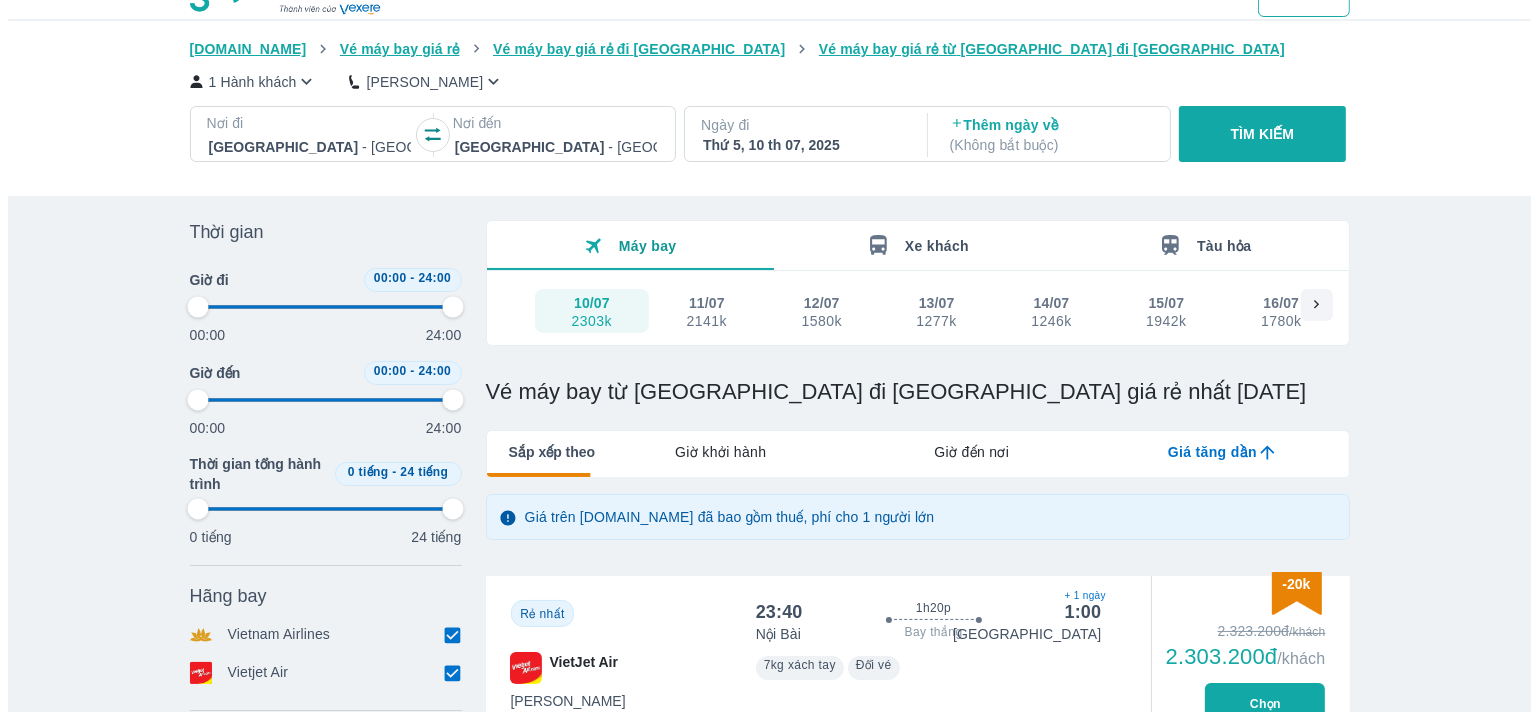 scroll, scrollTop: 0, scrollLeft: 0, axis: both 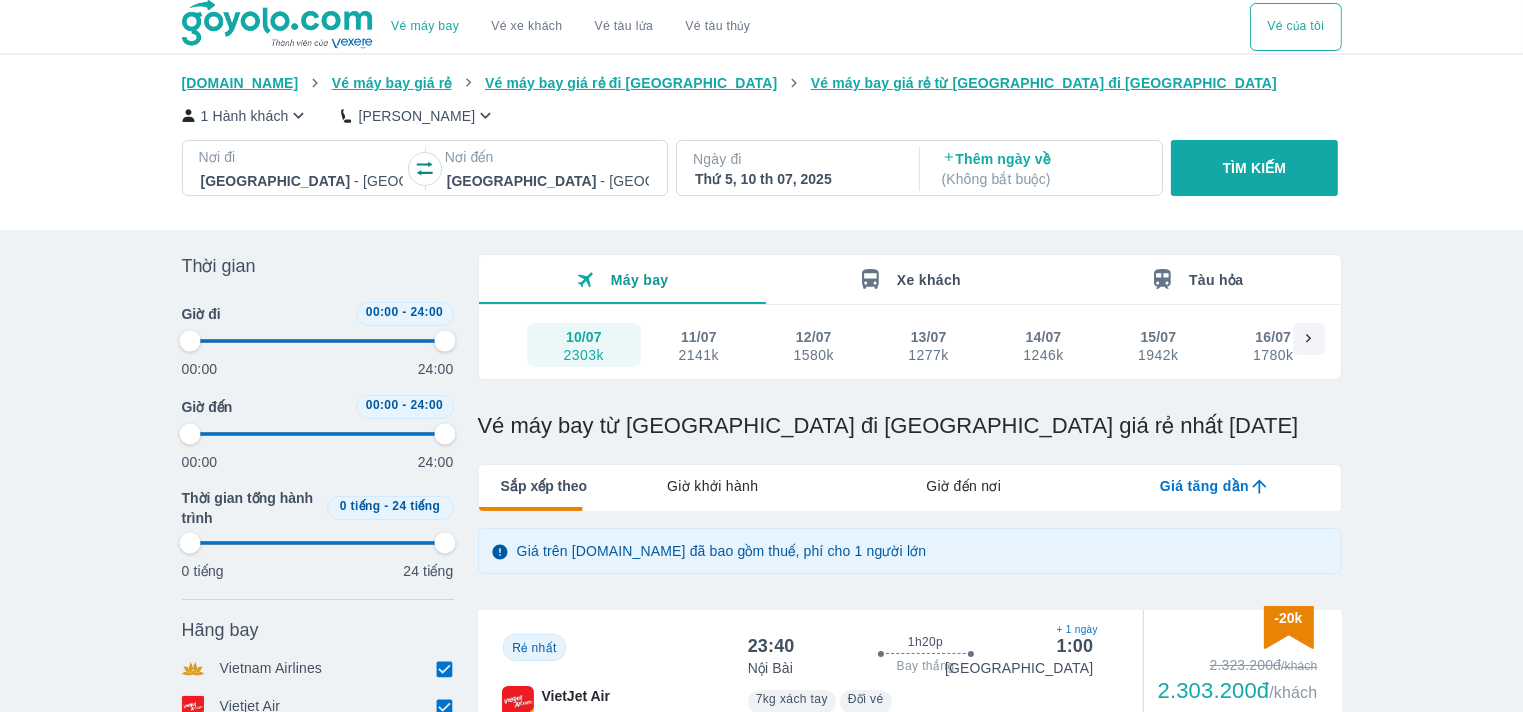type on "97.9166666666667" 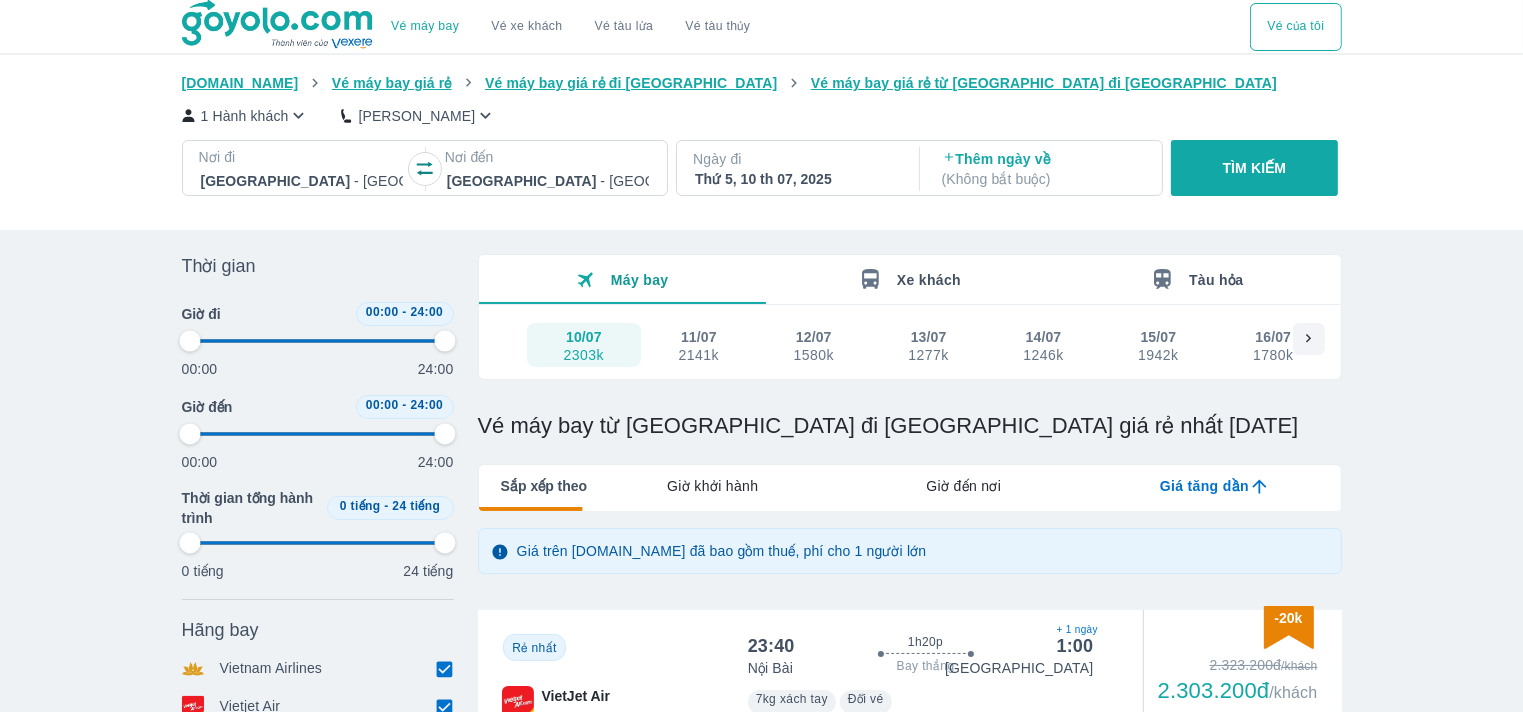 type on "97.9166666666667" 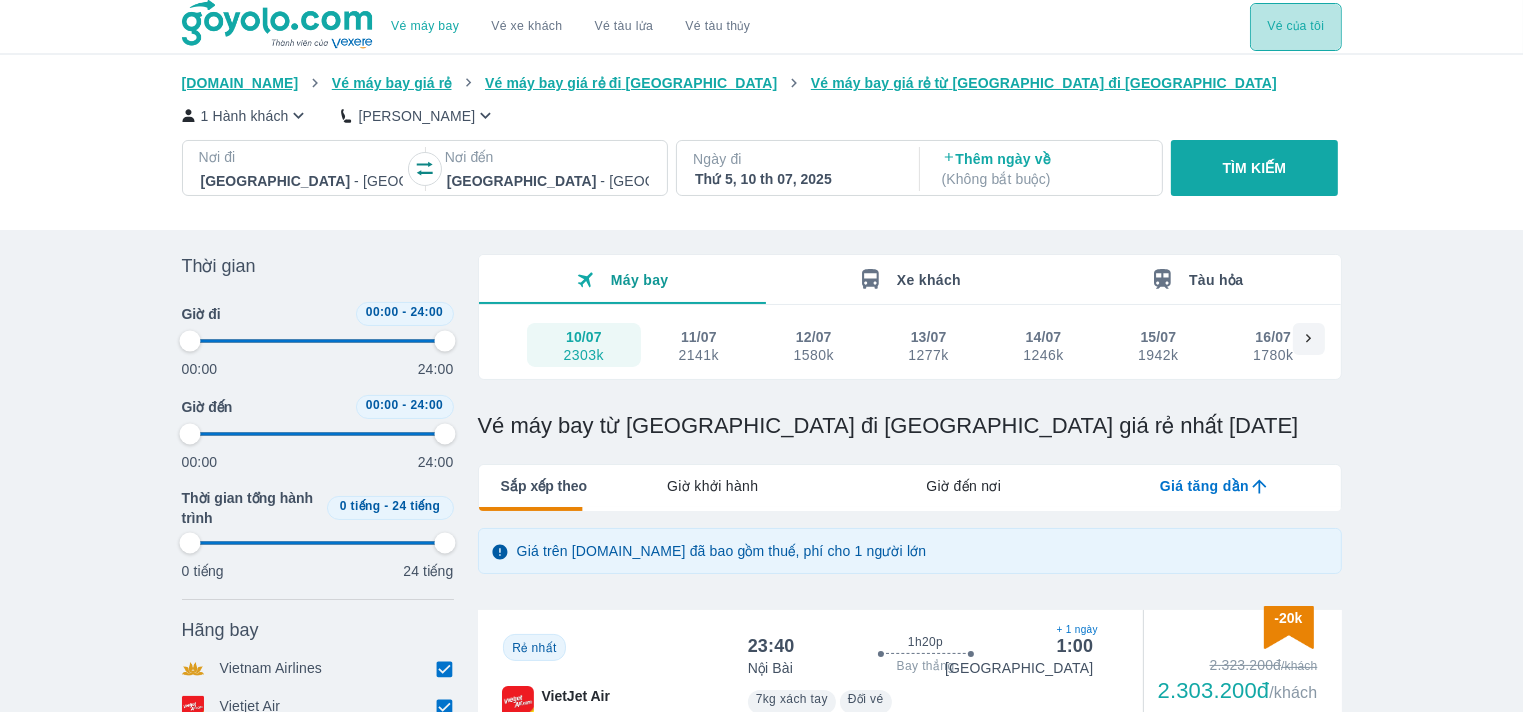 click on "Vé của tôi" at bounding box center [1295, 27] 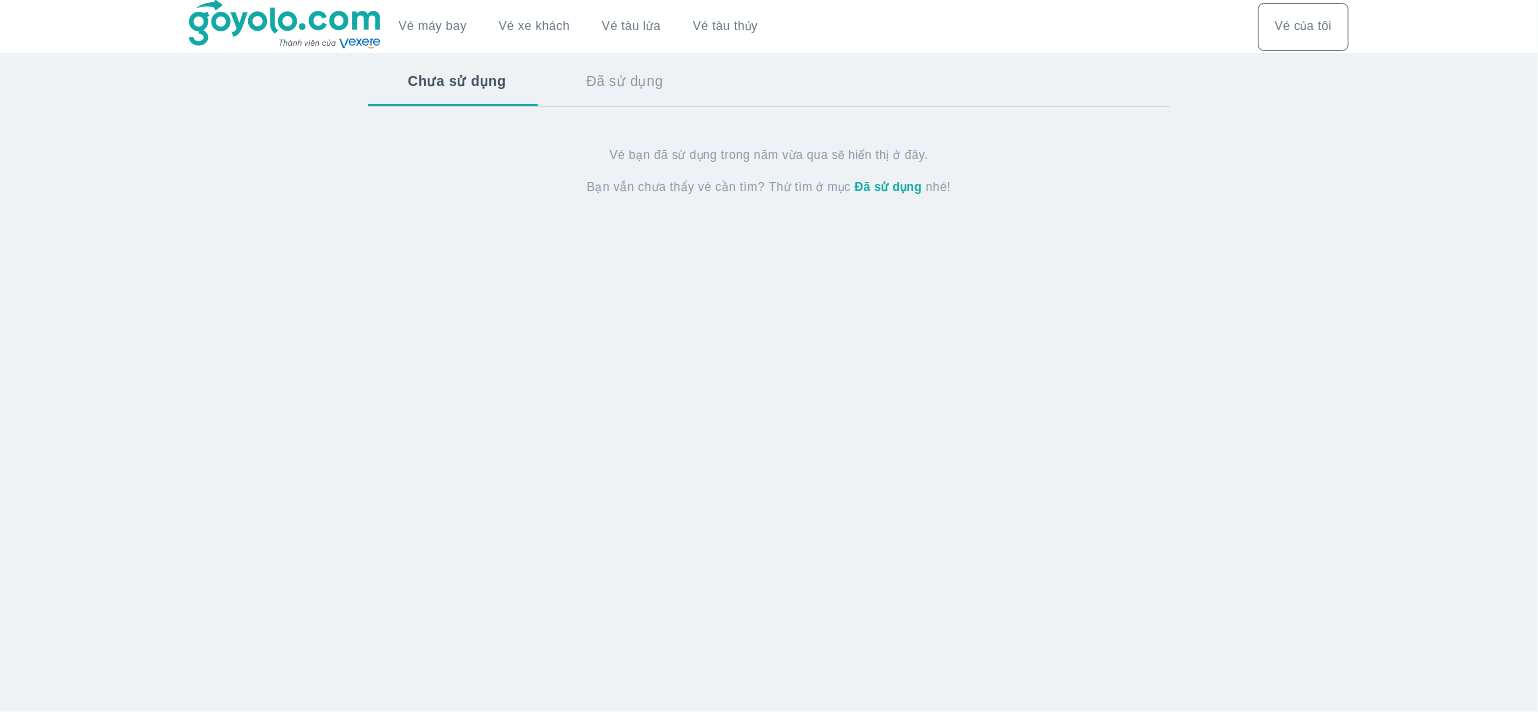 click at bounding box center [286, 25] 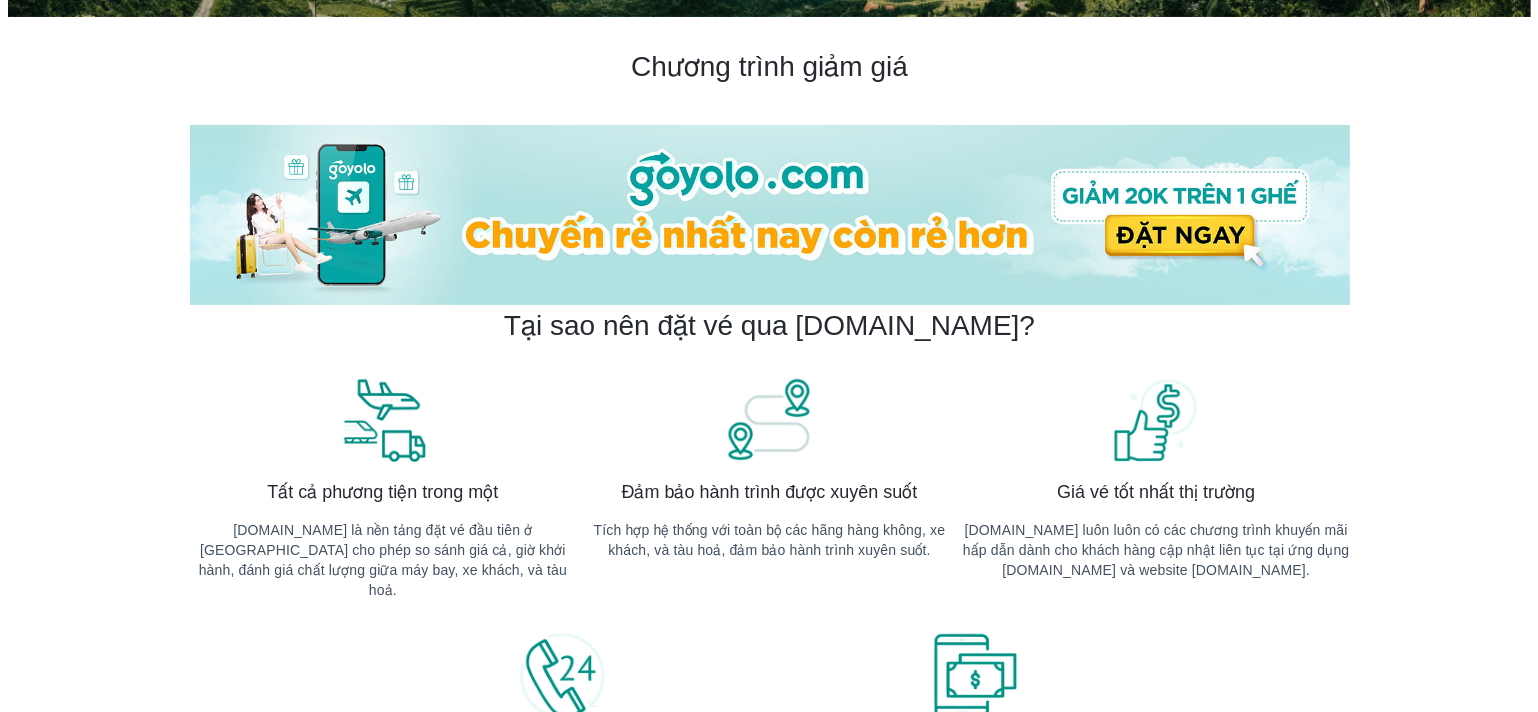 scroll, scrollTop: 0, scrollLeft: 0, axis: both 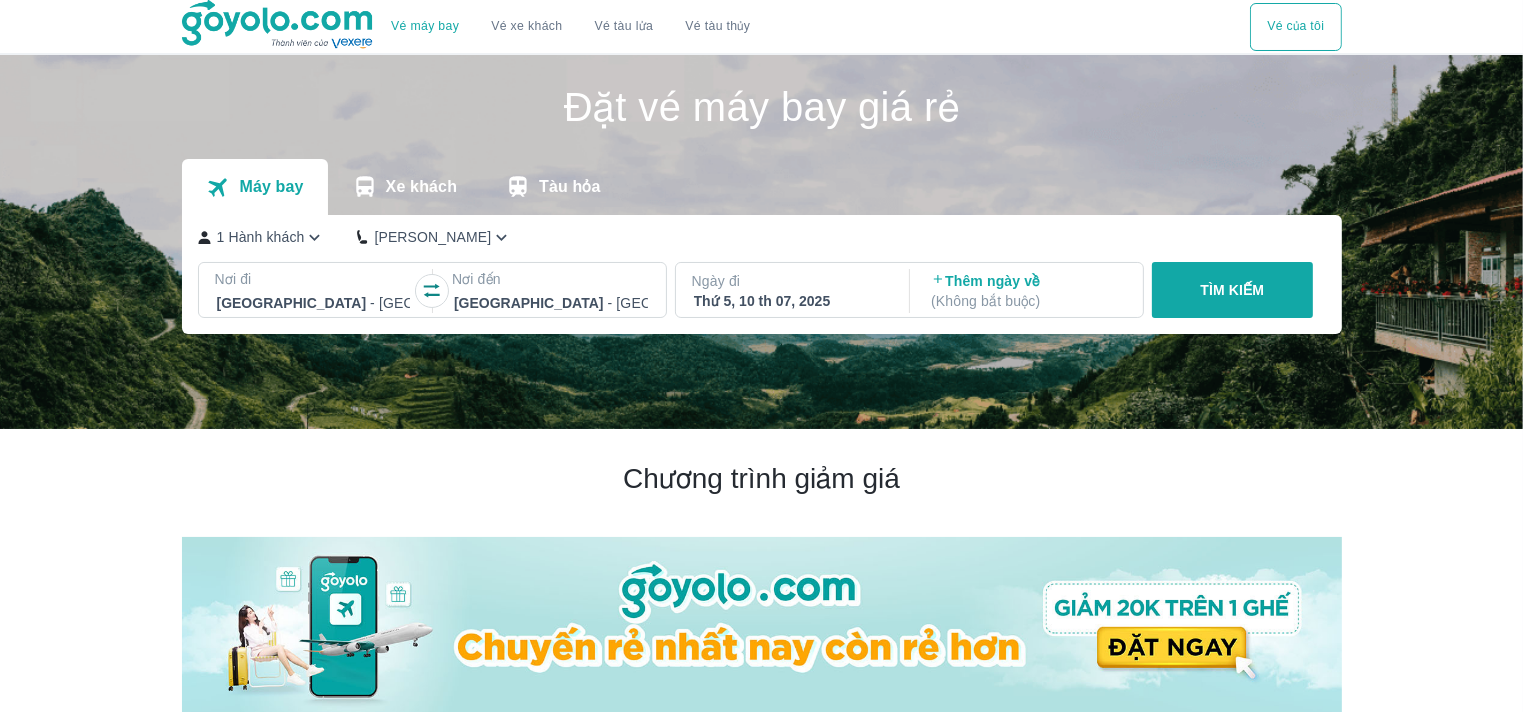 click on "Vé máy bay Vé xe khách Vé tàu lửa Vé tàu thủy Vé của tôi" at bounding box center [761, 26] 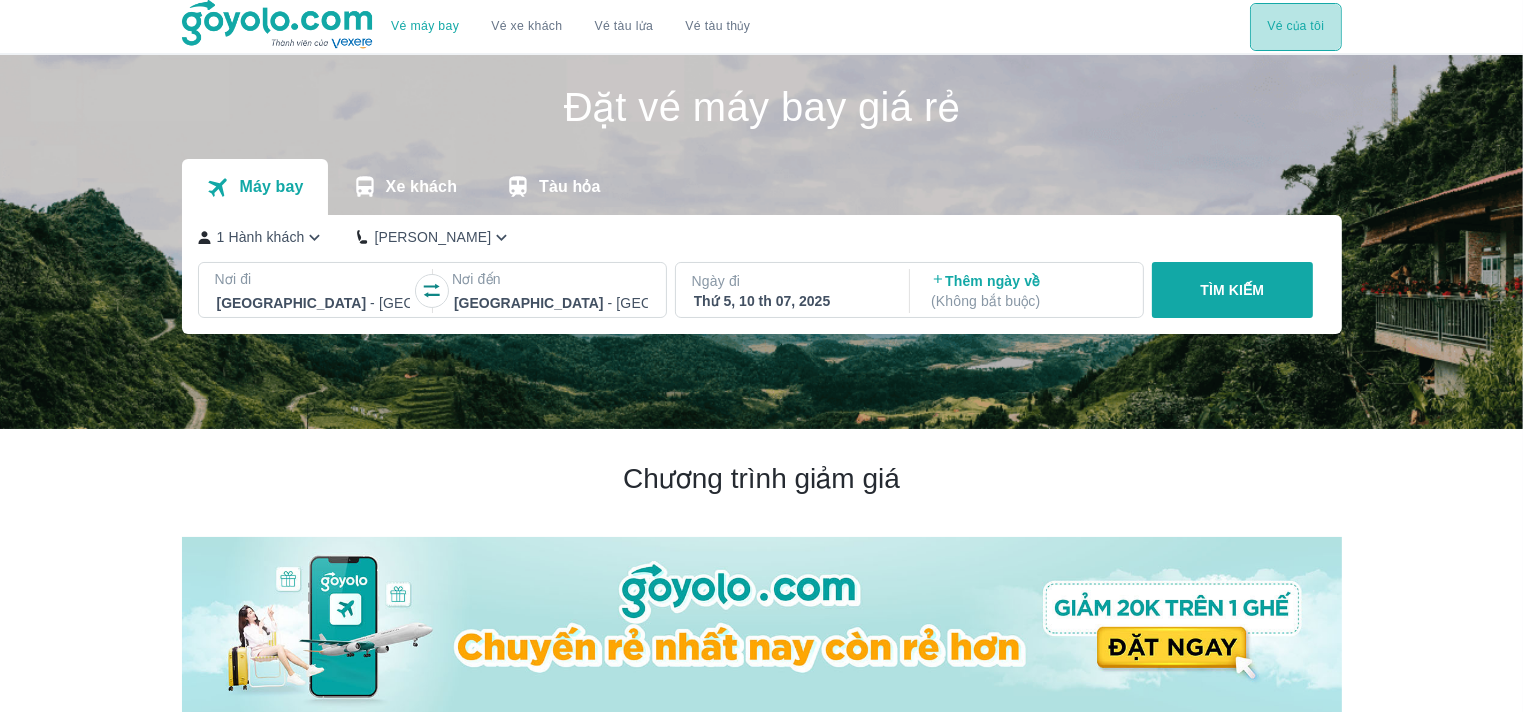 click on "Vé của tôi" at bounding box center [1295, 27] 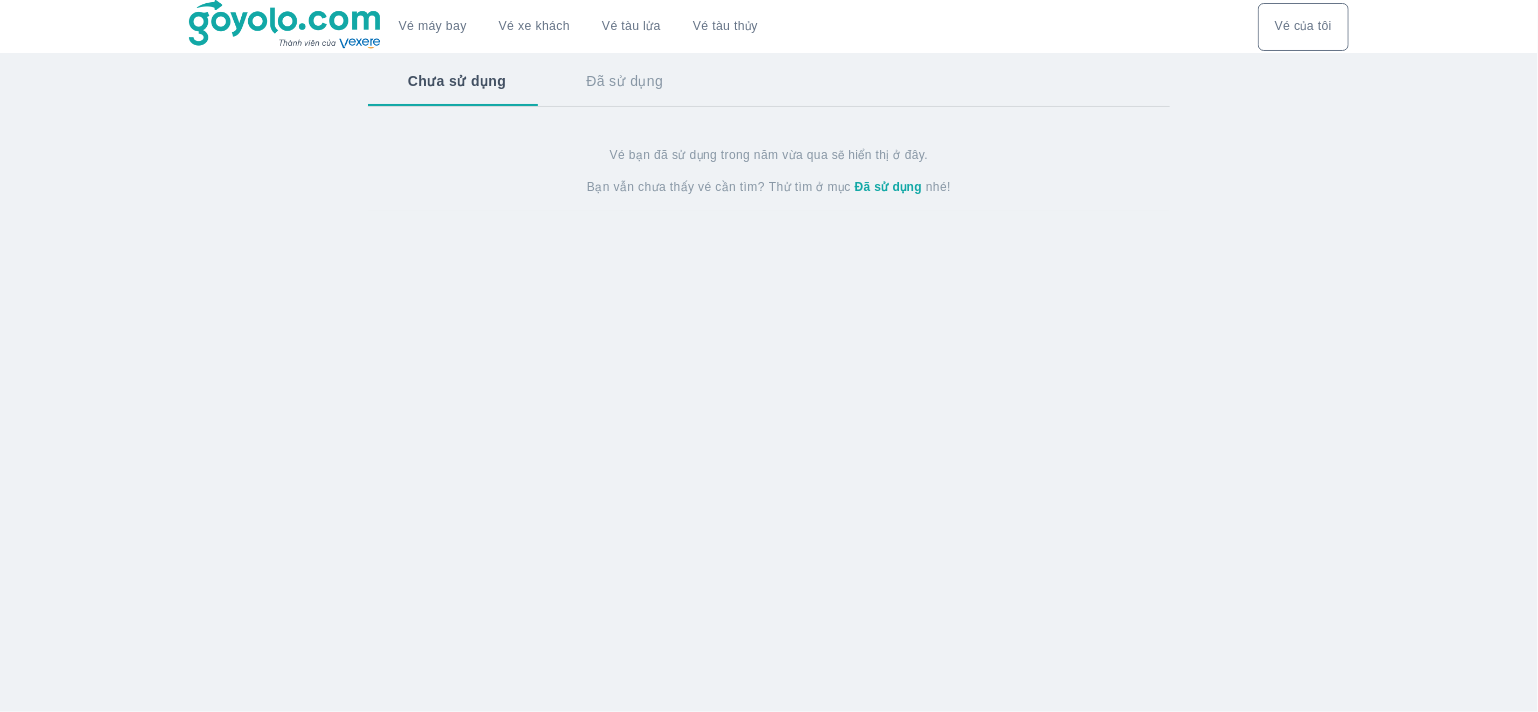 click on "Đã sử dụng" at bounding box center (889, 187) 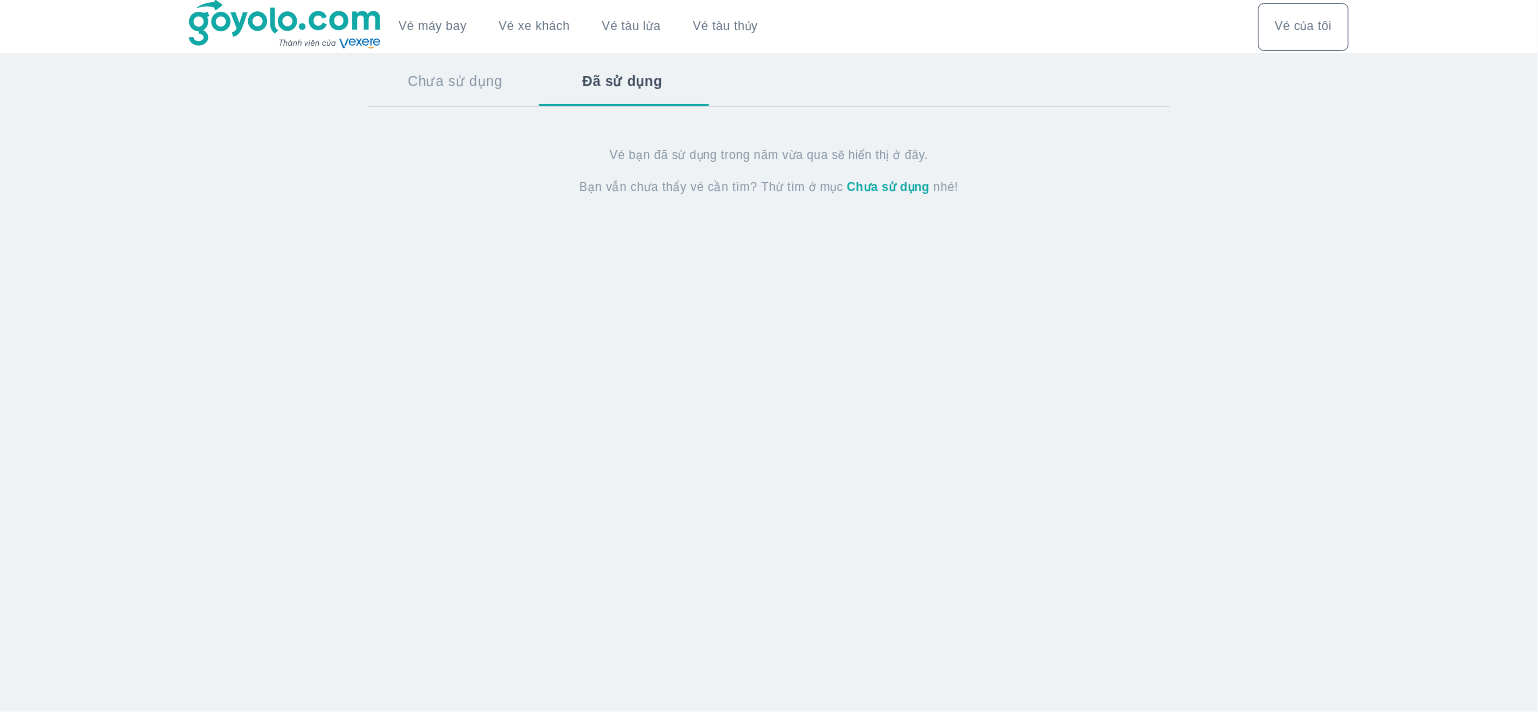 click on "Chưa sử dụng" at bounding box center [888, 187] 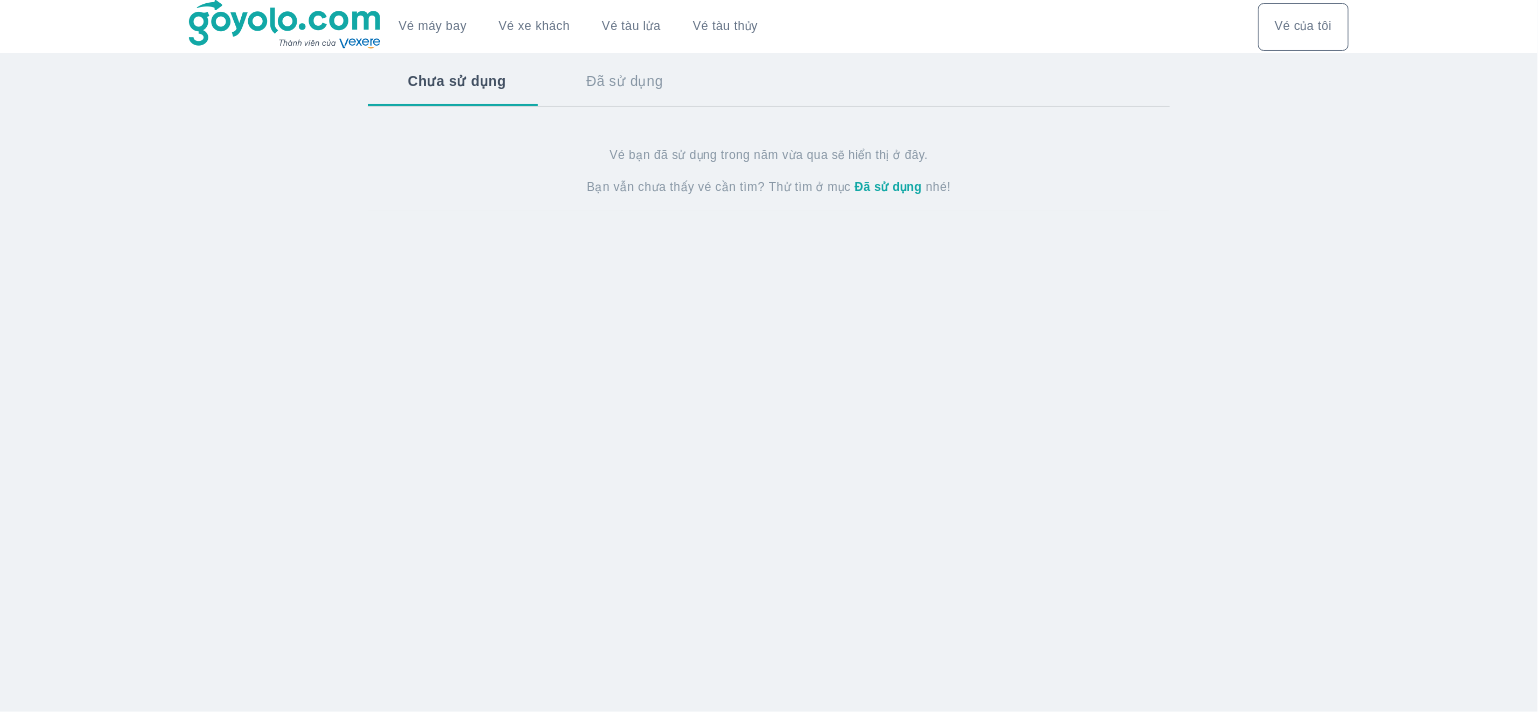 drag, startPoint x: 1292, startPoint y: 46, endPoint x: 1289, endPoint y: 57, distance: 11.401754 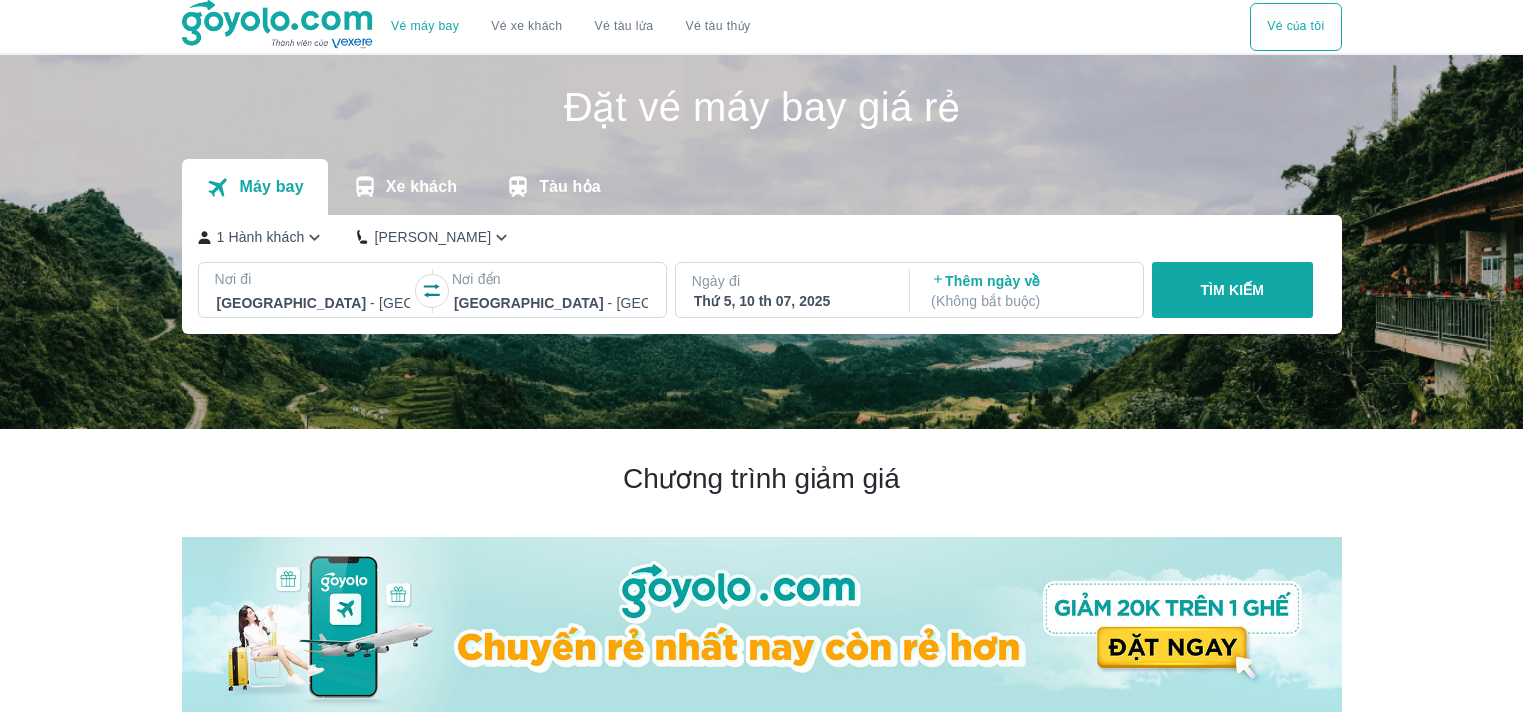 scroll, scrollTop: 0, scrollLeft: 0, axis: both 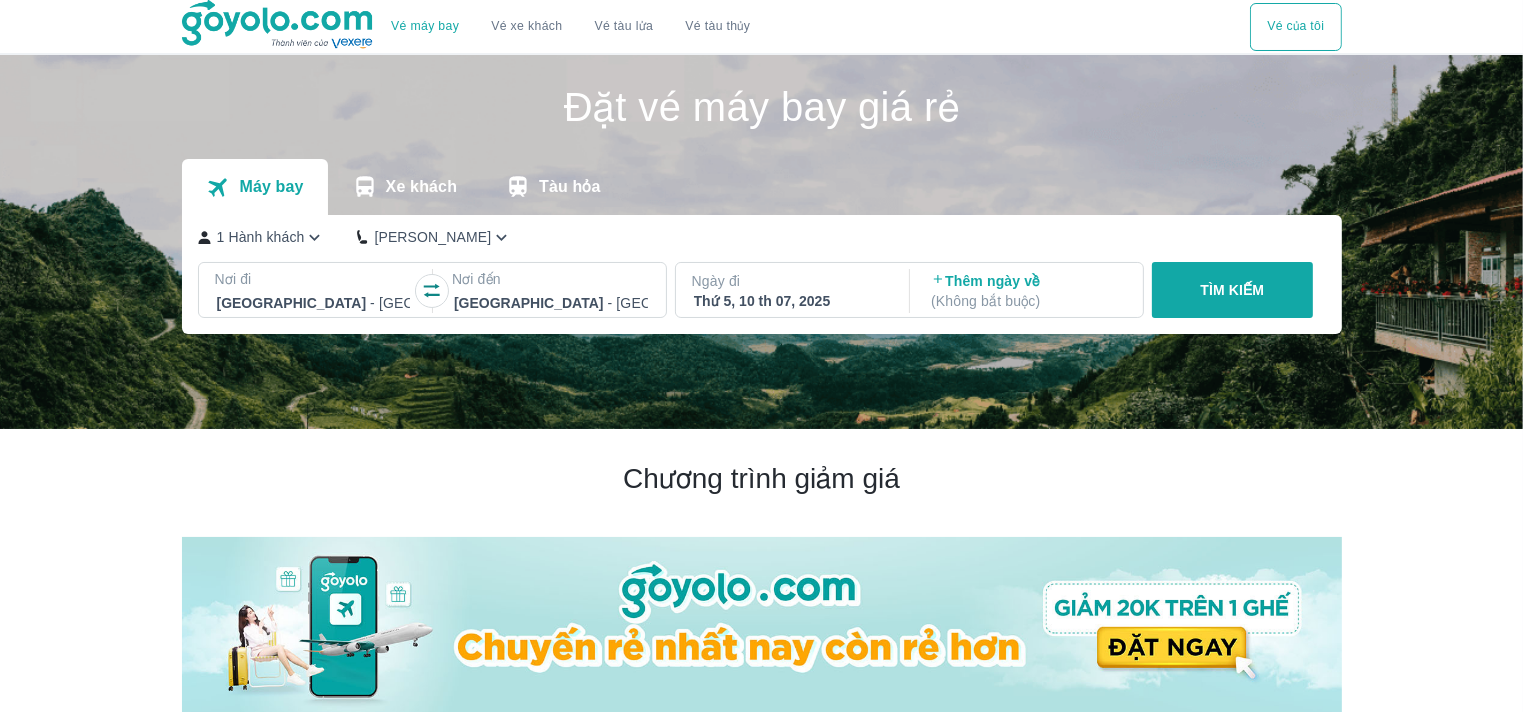 click on "Vé máy bay Vé xe khách Vé tàu lửa Vé tàu thủy Vé của tôi" at bounding box center [761, 26] 